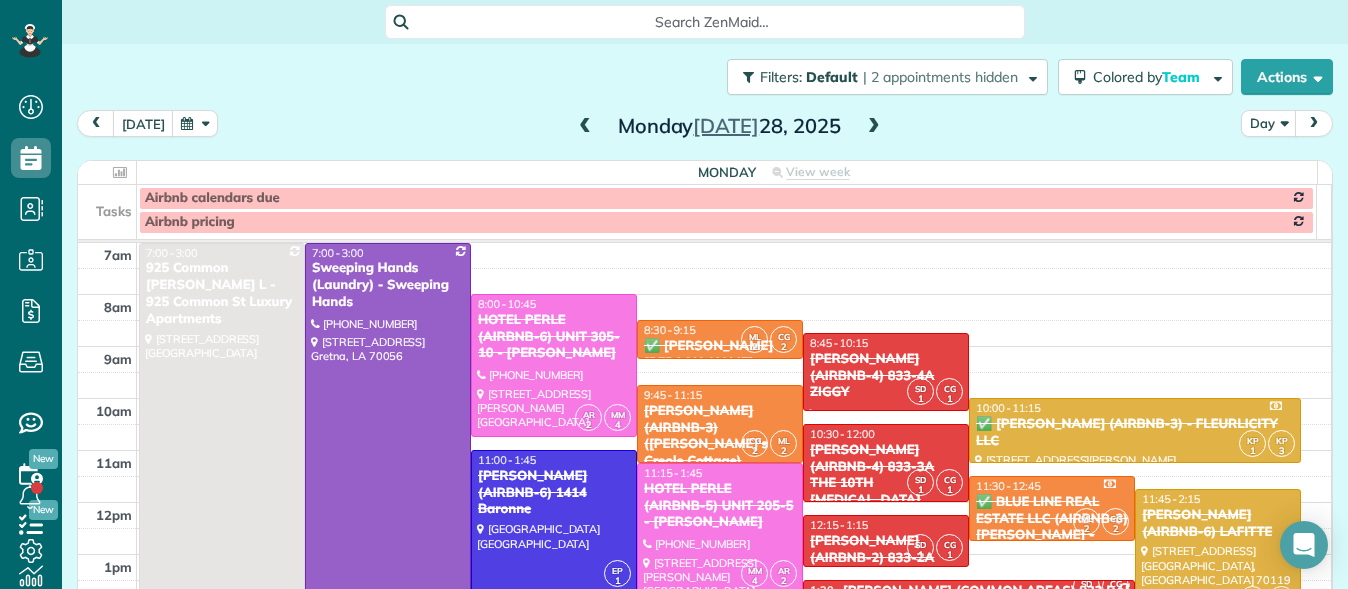 scroll, scrollTop: 0, scrollLeft: 0, axis: both 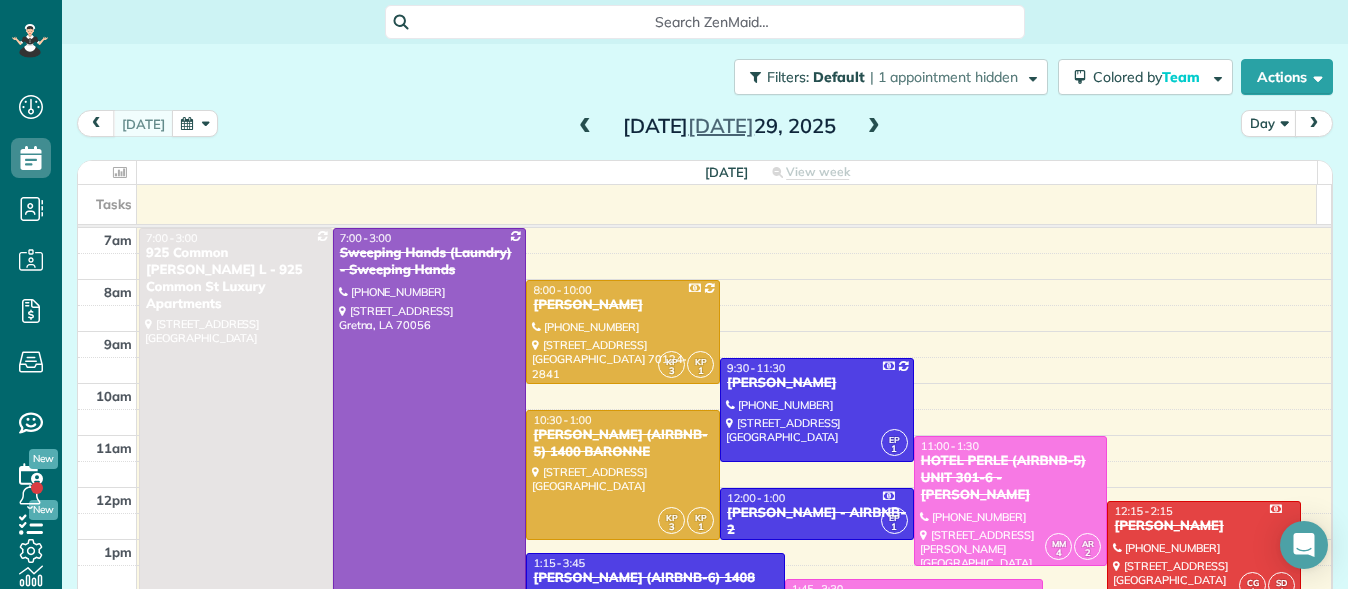 click at bounding box center (874, 127) 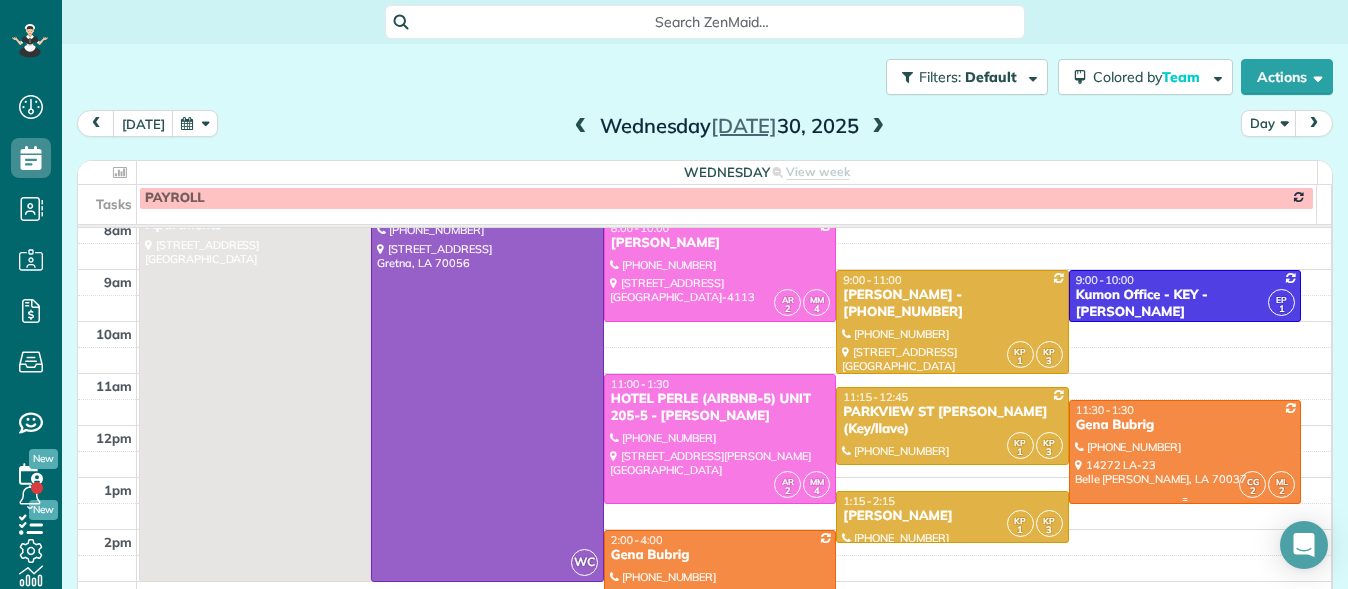 scroll, scrollTop: 59, scrollLeft: 0, axis: vertical 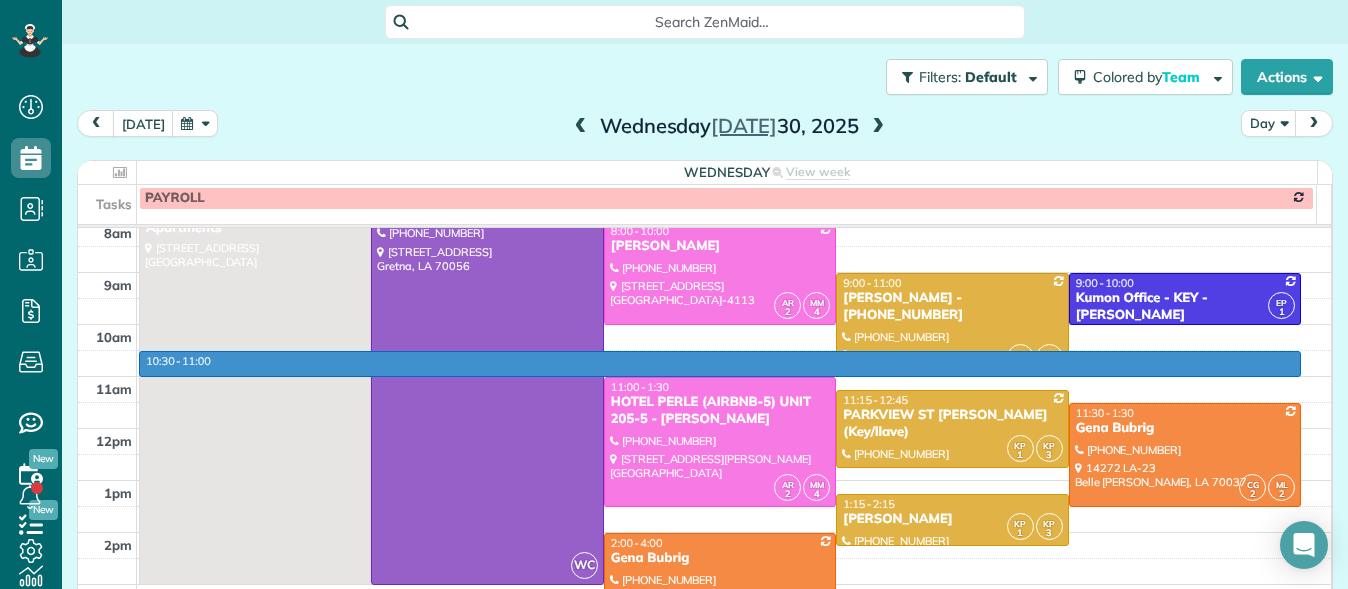 drag, startPoint x: 1101, startPoint y: 351, endPoint x: 1116, endPoint y: 368, distance: 22.671568 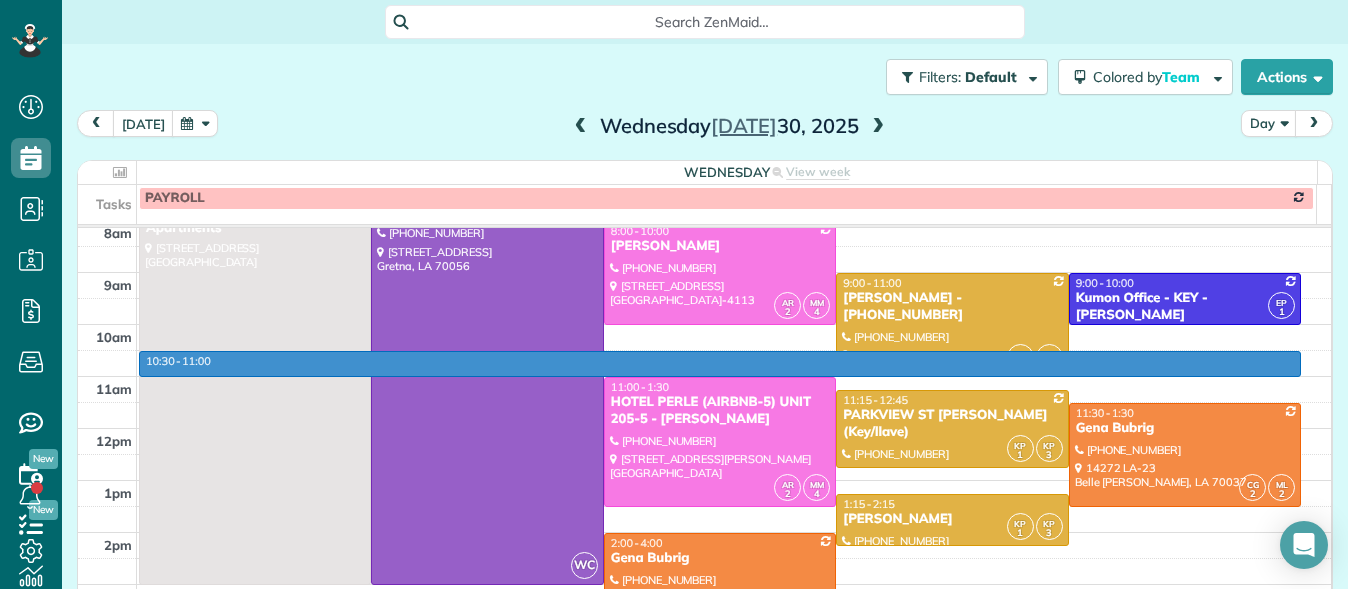 click on "7am 8am 9am 10am 11am 12pm 1pm 2pm 3pm 4pm 5pm 6pm 7pm 8pm 9pm 10pm 11pm 10:30 - 11:00 7:00 - 3:00 925 Common [PERSON_NAME] L - 925 Common St Luxury Apartments [STREET_ADDRESS] 7:00 - 3:00 Sweeping Hands (Laundry) - Sweeping Hands [PHONE_NUMBER] [STREET_ADDRESS] 2 MM 4 8:00 - 10:00 [PERSON_NAME] (318) 347-[GEOGRAPHIC_DATA][STREET_ADDRESS] KP 1 KP 3 9:00 - 11:00 [PERSON_NAME] - [PHONE_NUMBER] [PHONE_NUMBER] [STREET_ADDRESS] EP 1 9:00 - 10:00 Kumon Office - KEY - [PERSON_NAME] [PHONE_NUMBER] [STREET_ADDRESS][PERSON_NAME][PERSON_NAME] 2 MM 4 11:00 - 1:30 HOTEL PERLE (AIRBNB-5) UNIT 205-5 - [PERSON_NAME] [PHONE_NUMBER] [STREET_ADDRESS][PERSON_NAME] KP 1 KP 3 11:15 - 12:[GEOGRAPHIC_DATA][PERSON_NAME] (Key/llave) [PHONE_NUMBER] [STREET_ADDRESS] CG 2 ML 2 11:30 - 1:30 [PERSON_NAME] [PHONE_NUMBER] 14272 LA-23 [GEOGRAPHIC_DATA][PERSON_NAME], LA 70037 KP 1 KP 3 1:15 - 2:15 [PERSON_NAME] [PHONE_NUMBER] 5216 [GEOGRAPHIC_DATA]" at bounding box center [704, 610] 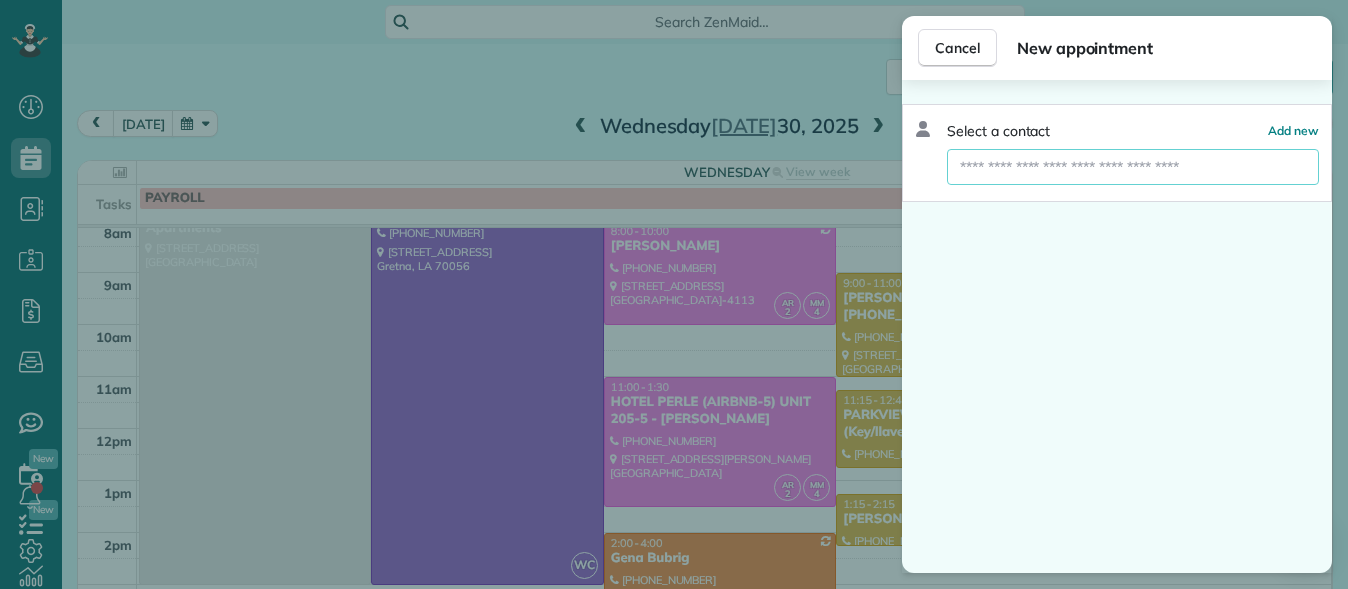 click at bounding box center (1133, 167) 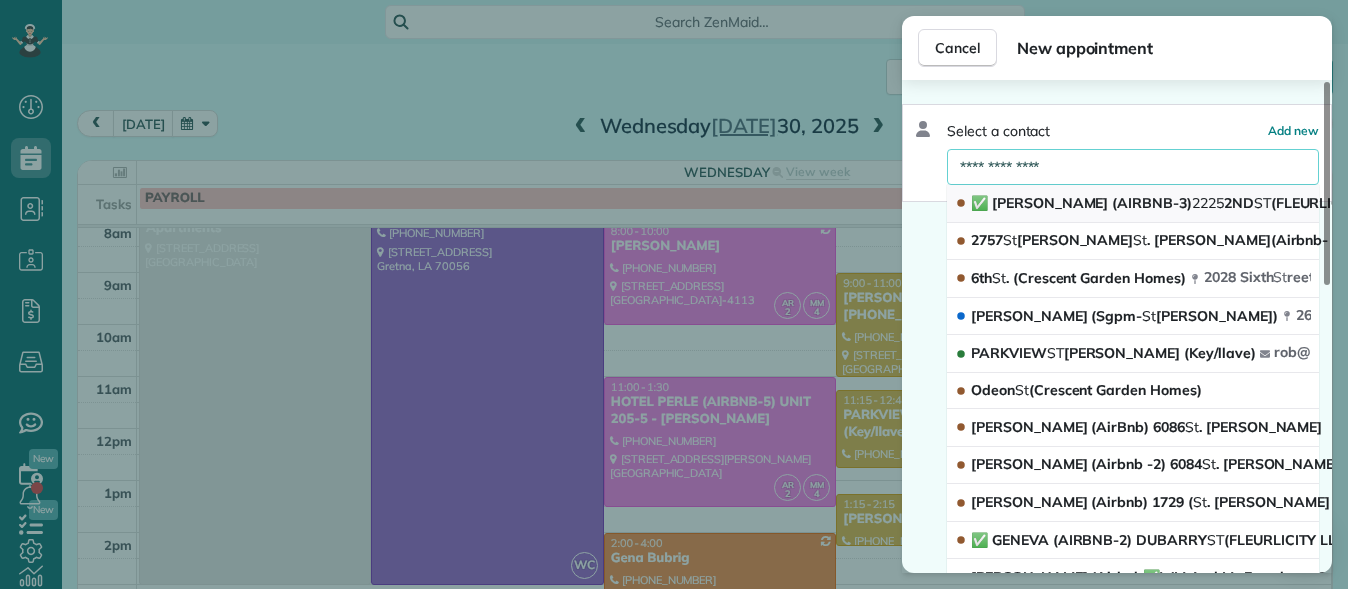 type on "**********" 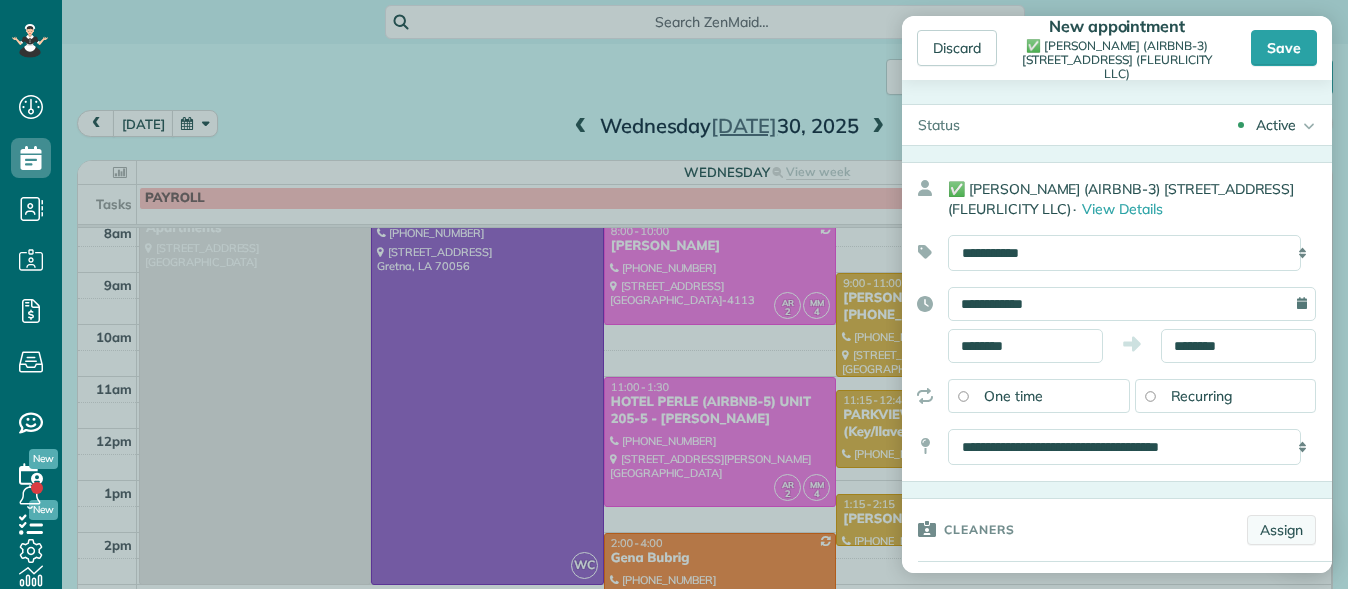 click on "Assign" at bounding box center [1281, 530] 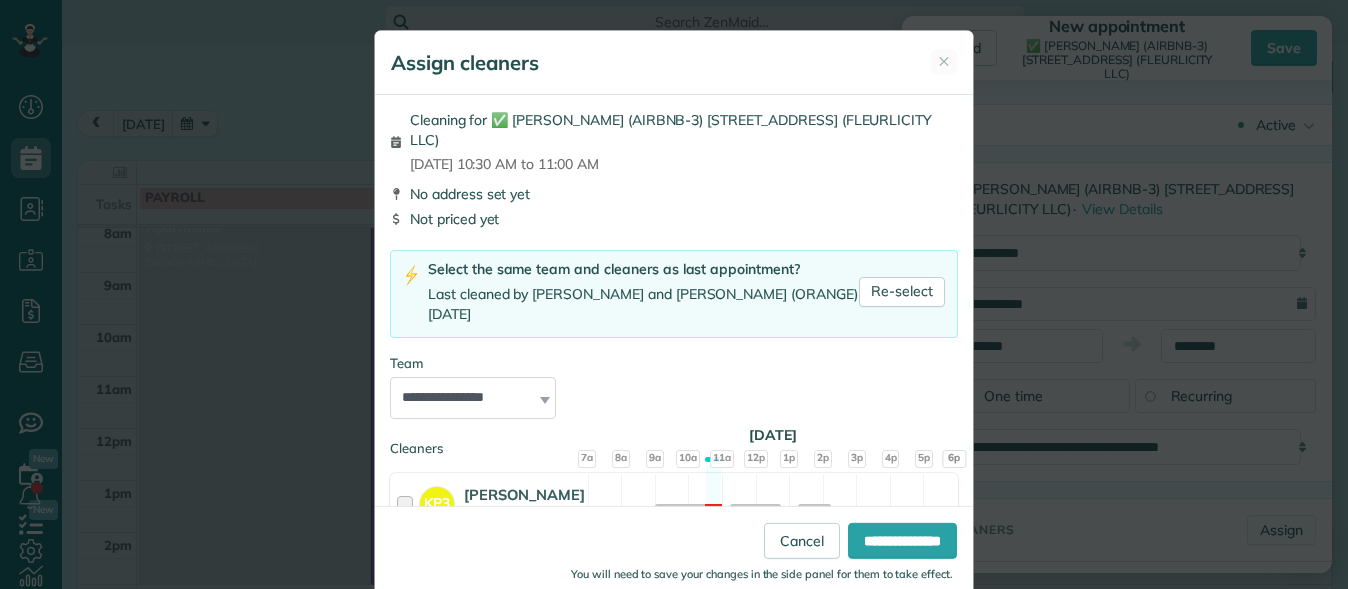 click on "**********" at bounding box center (674, 294) 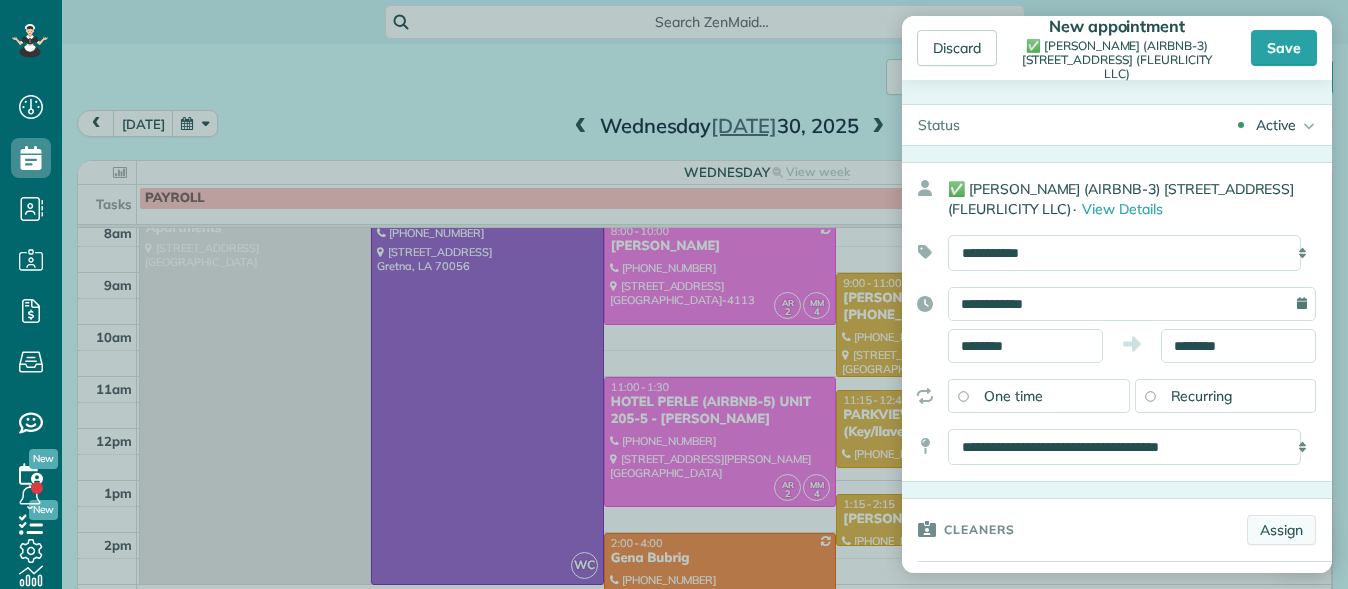 click on "Assign" at bounding box center [1281, 530] 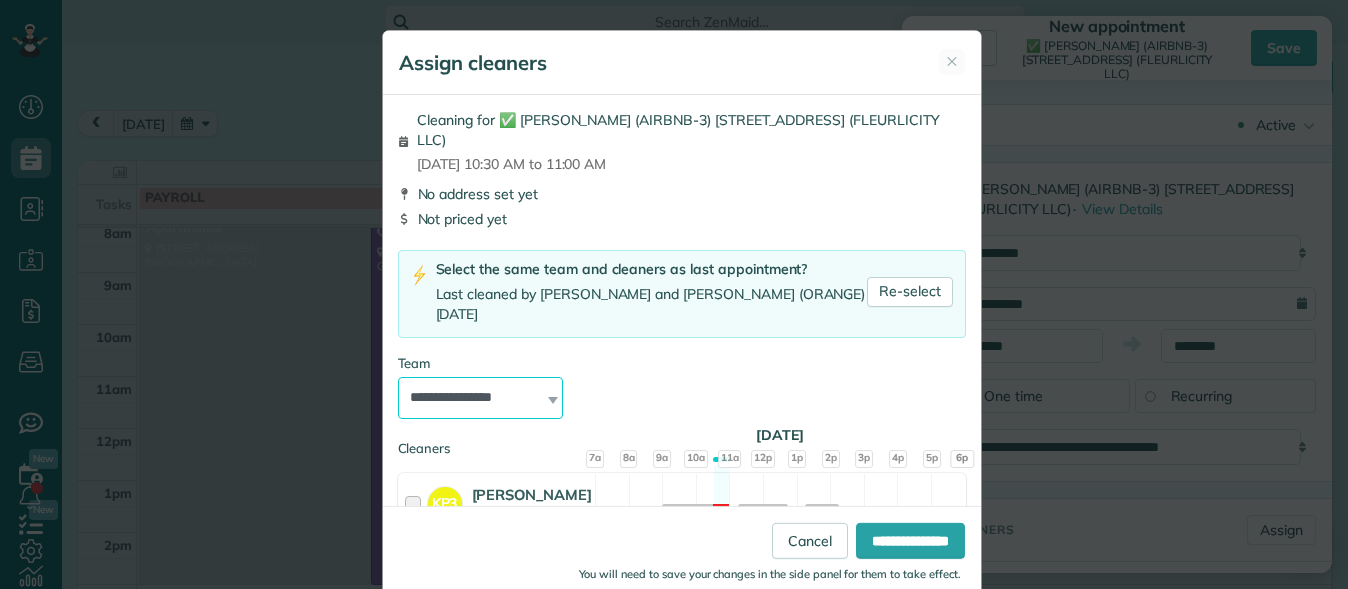 click on "**********" at bounding box center (481, 398) 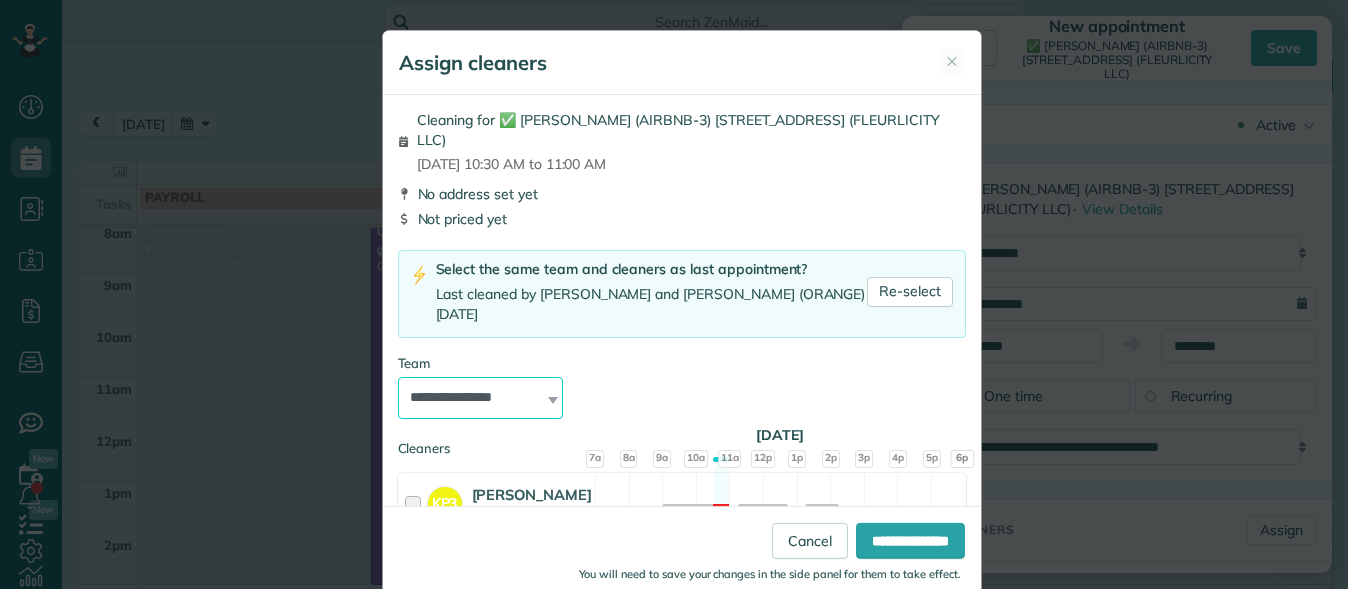 select on "*****" 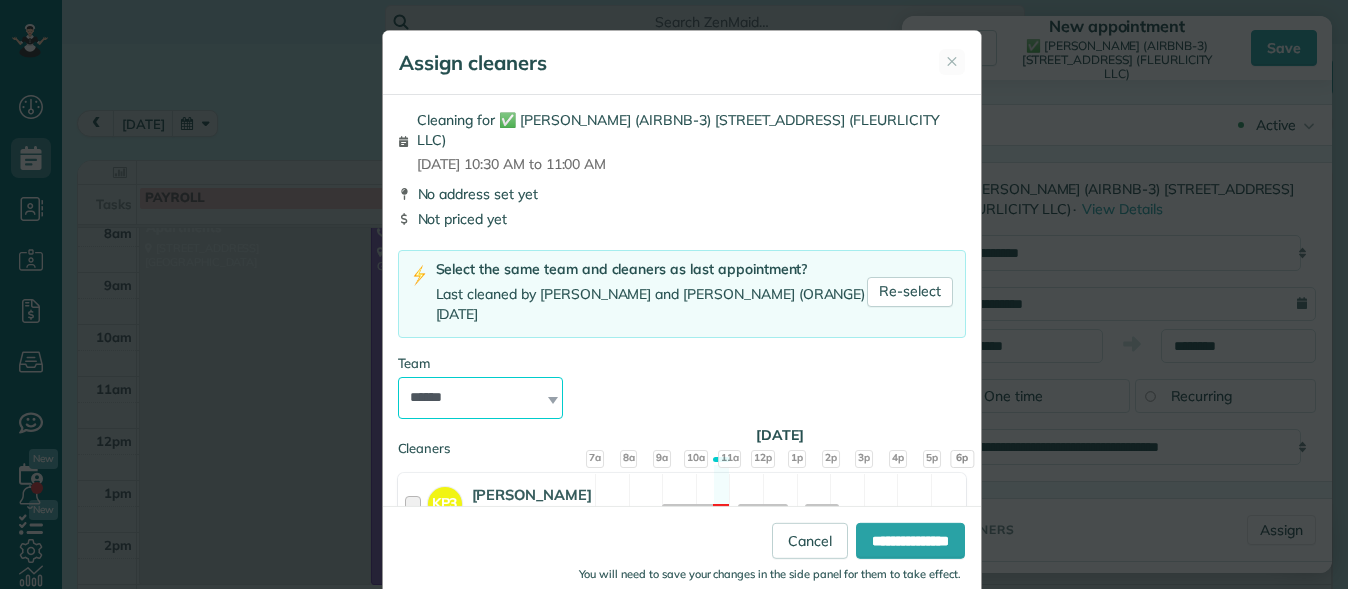 click on "**********" at bounding box center (481, 398) 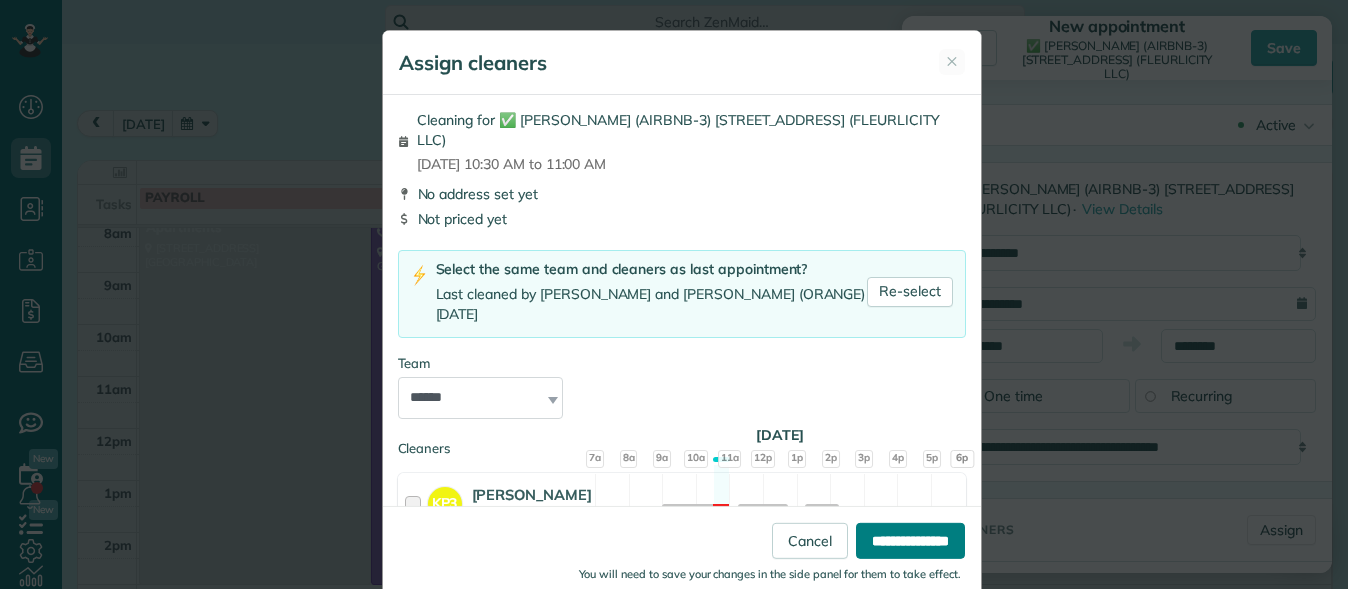 click on "**********" at bounding box center [910, 541] 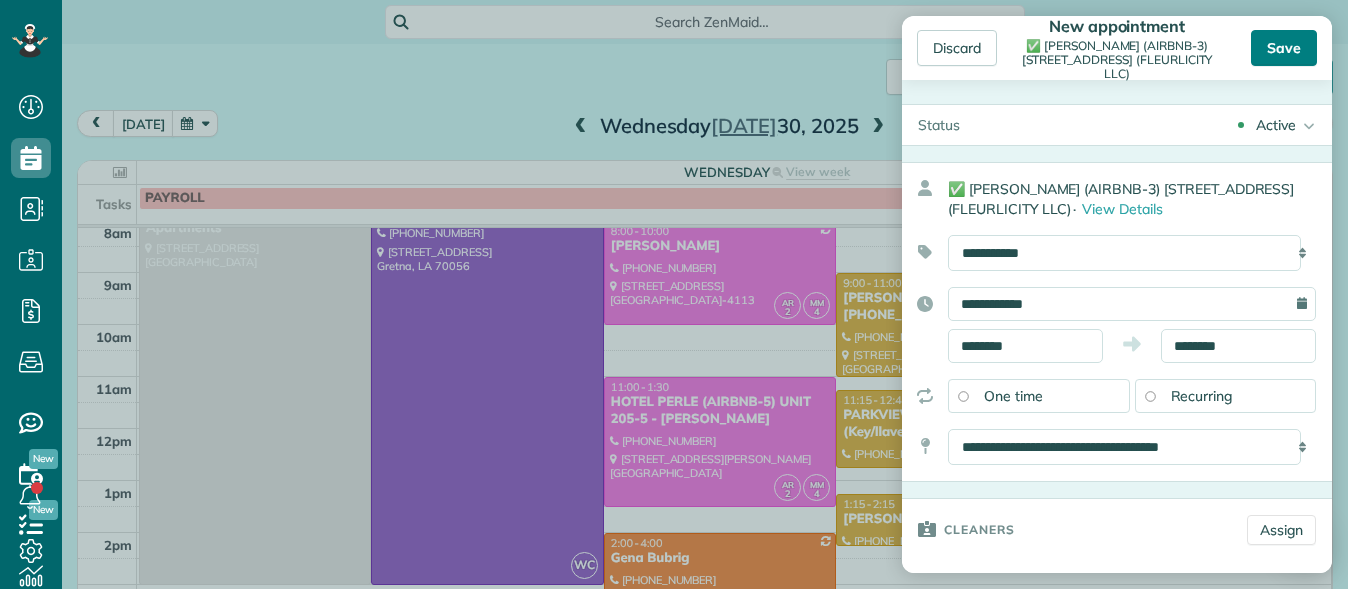click on "Save" at bounding box center [1284, 48] 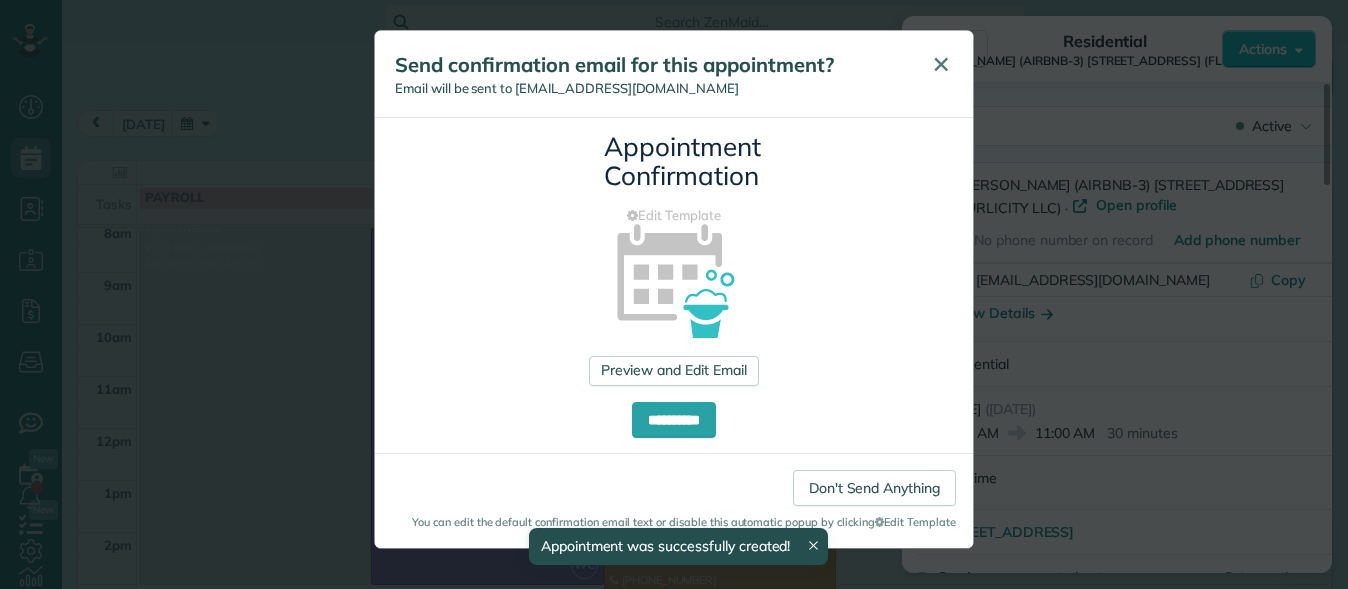 click on "✕" at bounding box center (941, 64) 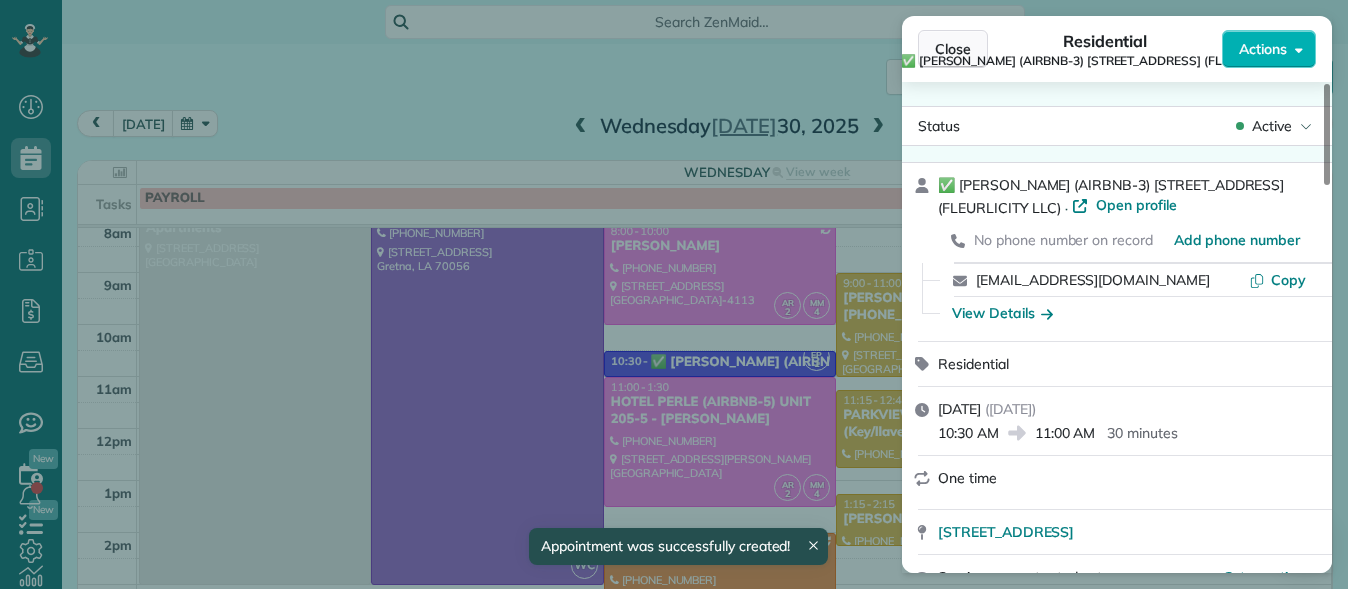 click on "Close" at bounding box center (953, 49) 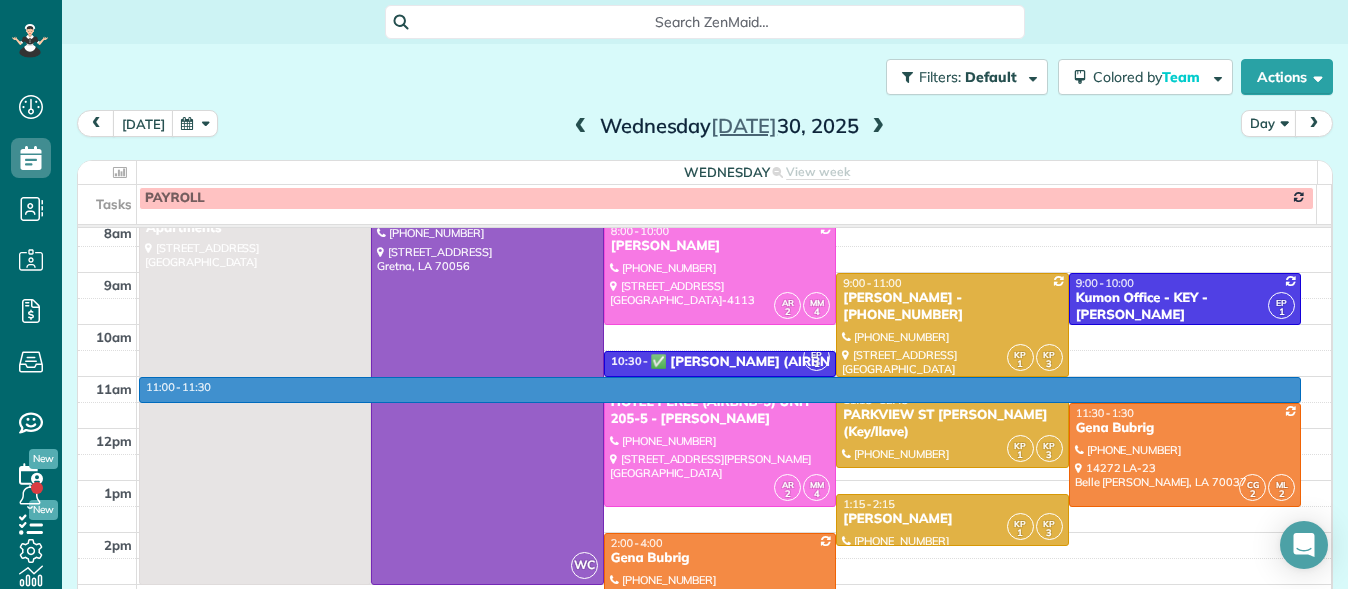 click on "7am 8am 9am 10am 11am 12pm 1pm 2pm 3pm 4pm 5pm 6pm 7pm 8pm 9pm 10pm 11pm 11:00 - 11:30 7:00 - 3:00 925 Common [PERSON_NAME] L - 925 Common St Luxury Apartments [STREET_ADDRESS] 7:00 - 3:00 Sweeping Hands (Laundry) - Sweeping Hands [PHONE_NUMBER] [STREET_ADDRESS] 2 MM 4 8:00 - 10:00 [PERSON_NAME] - NATE (318) 347-[GEOGRAPHIC_DATA][STREET_ADDRESS] KP 1 KP 3 9:00 - 11:00 [PERSON_NAME] - [PHONE_NUMBER] [PHONE_NUMBER] [STREET_ADDRESS] EP 1 9:00 - 10:00 Kumon Office - KEY - [PERSON_NAME] [PHONE_NUMBER] [STREET_ADDRESS][PERSON_NAME][PERSON_NAME] EP 1 10:30 - 11:00 ✅ [PERSON_NAME] (AIRBNB-3) [STREET_ADDRESS] - FLEURLICITY LLC [STREET_ADDRESS] 2 MM 4 11:00 - 1:30 HOTEL PERLE (AIRBNB-5) UNIT 205-5 - [PERSON_NAME] [PHONE_NUMBER] [STREET_ADDRESS][PERSON_NAME] KP 1 KP 3 11:15 - 12:45 [GEOGRAPHIC_DATA][PERSON_NAME] (Key/llave) [PHONE_NUMBER] [STREET_ADDRESS] CG 2 ML 2 11:30 - 1:30 [PERSON_NAME]" at bounding box center [704, 610] 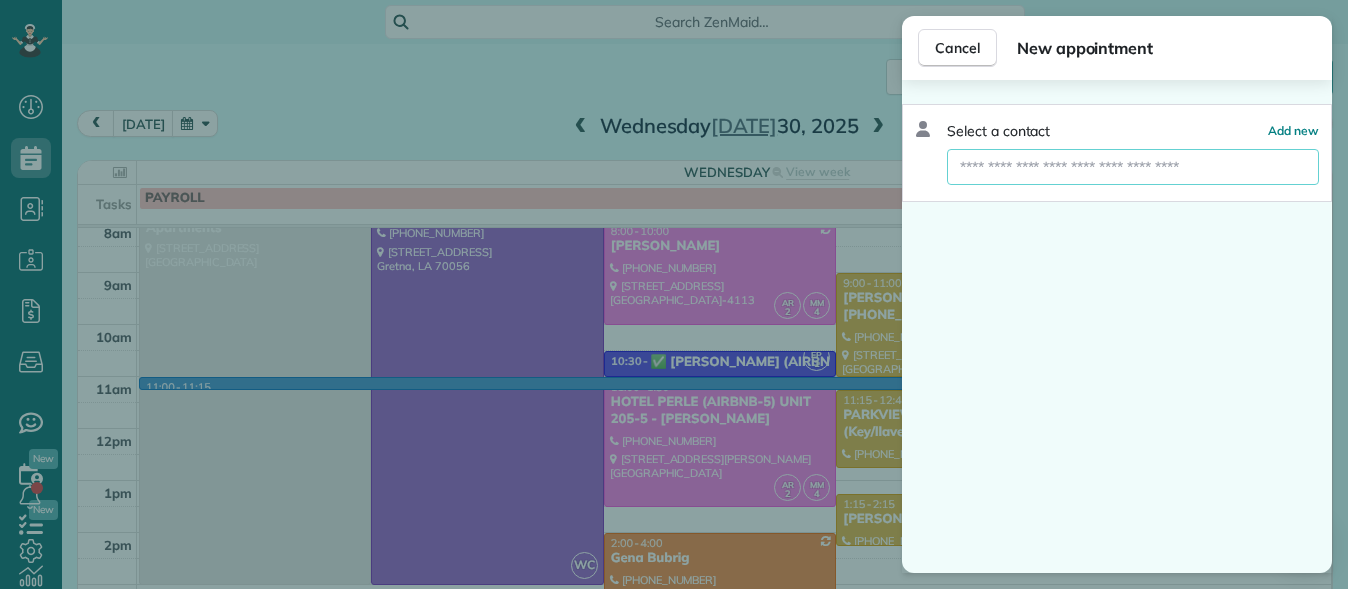 click at bounding box center (1133, 167) 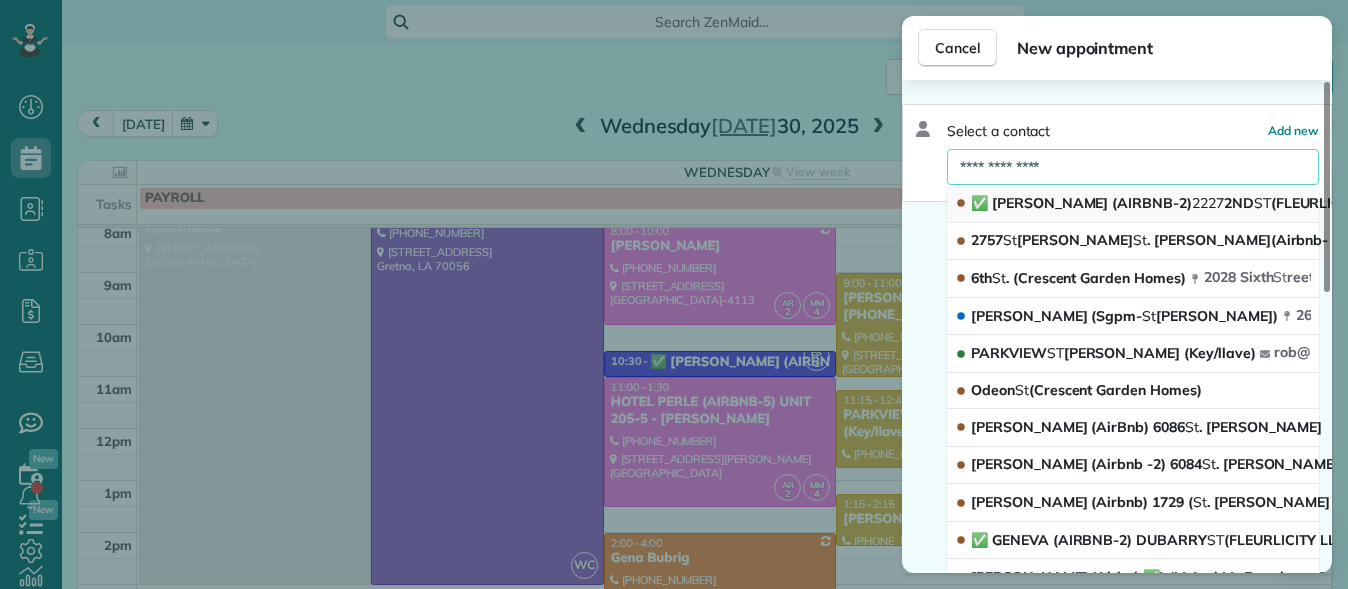 type on "**********" 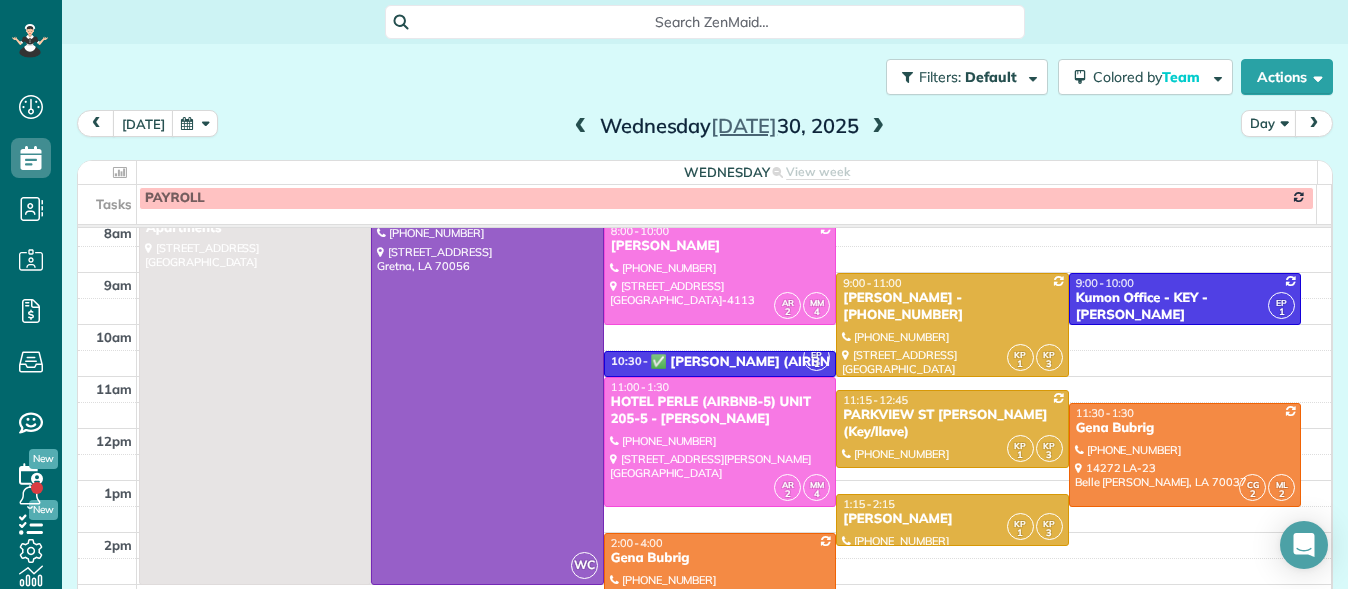 click at bounding box center [674, 294] 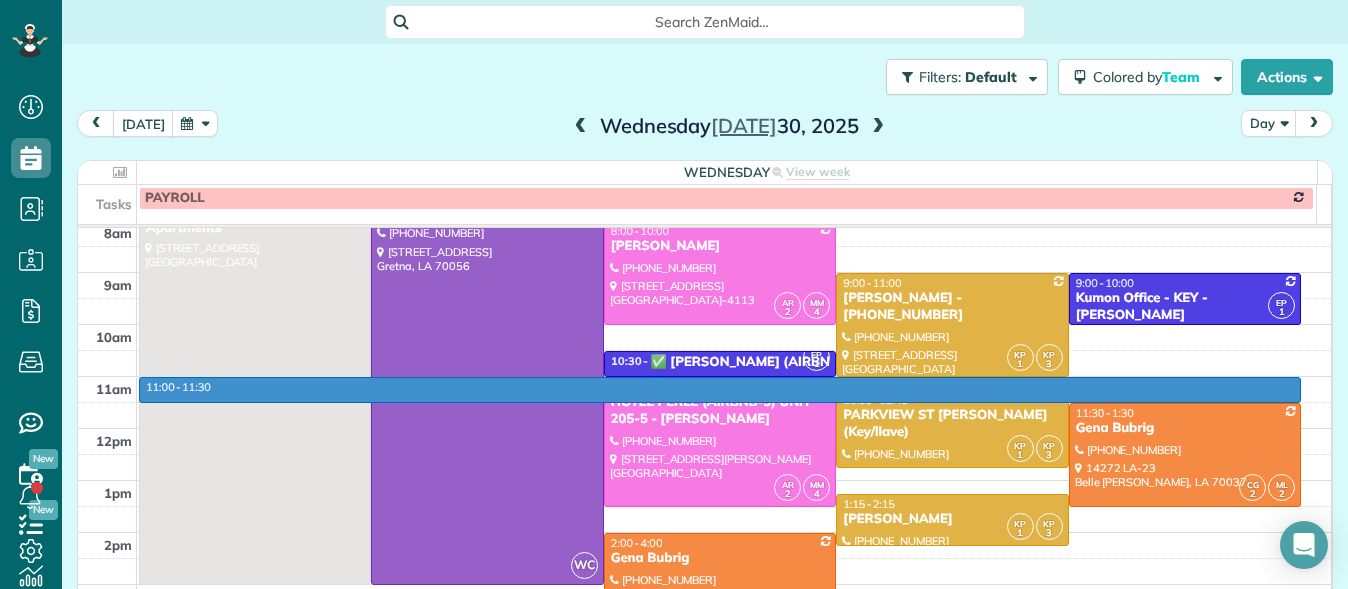 click on "7am 8am 9am 10am 11am 12pm 1pm 2pm 3pm 4pm 5pm 6pm 7pm 8pm 9pm 10pm 11pm 11:00 - 11:30 7:00 - 3:00 925 Common [PERSON_NAME] L - 925 Common St Luxury Apartments [STREET_ADDRESS] 7:00 - 3:00 Sweeping Hands (Laundry) - Sweeping Hands [PHONE_NUMBER] [STREET_ADDRESS] 2 MM 4 8:00 - 10:00 [PERSON_NAME] - NATE (318) 347-[GEOGRAPHIC_DATA][STREET_ADDRESS] KP 1 KP 3 9:00 - 11:00 [PERSON_NAME] - [PHONE_NUMBER] [PHONE_NUMBER] [STREET_ADDRESS] EP 1 9:00 - 10:00 Kumon Office - KEY - [PERSON_NAME] [PHONE_NUMBER] [STREET_ADDRESS][PERSON_NAME][PERSON_NAME] EP 1 10:30 - 11:00 ✅ [PERSON_NAME] (AIRBNB-3) [STREET_ADDRESS] - FLEURLICITY LLC [STREET_ADDRESS] 2 MM 4 11:00 - 1:30 HOTEL PERLE (AIRBNB-5) UNIT 205-5 - [PERSON_NAME] [PHONE_NUMBER] [STREET_ADDRESS][PERSON_NAME] KP 1 KP 3 11:15 - 12:45 [GEOGRAPHIC_DATA][PERSON_NAME] (Key/llave) [PHONE_NUMBER] [STREET_ADDRESS] CG 2 ML 2 11:30 - 1:30 [PERSON_NAME]" at bounding box center [704, 610] 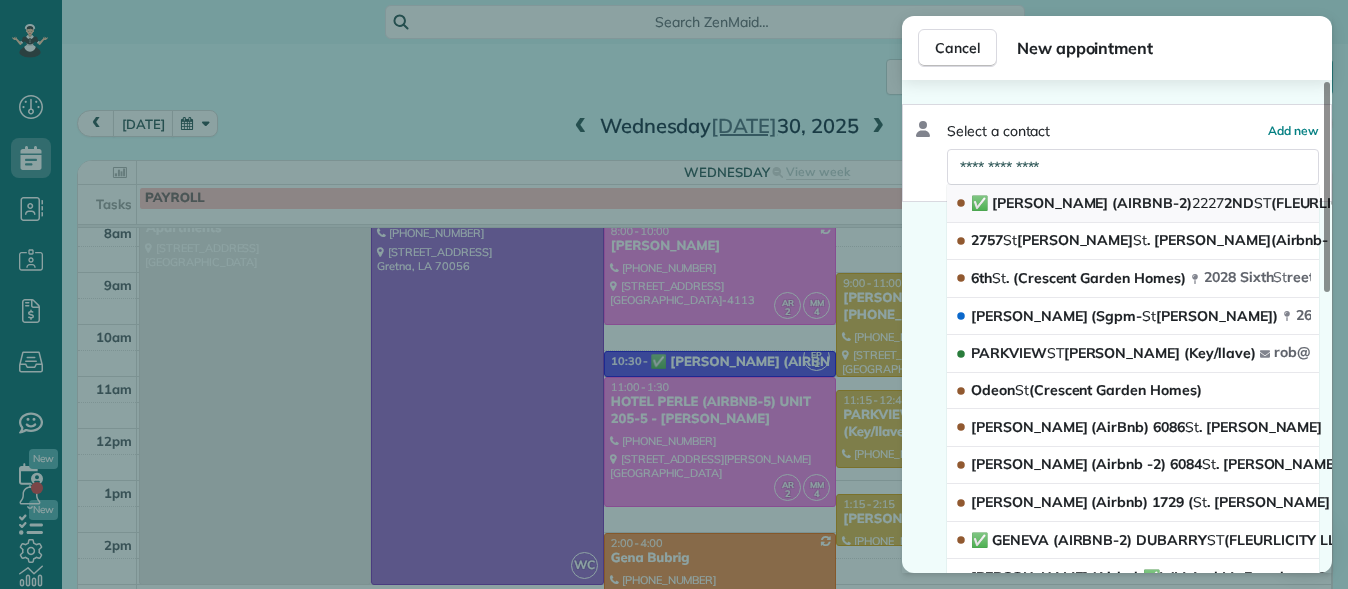click on "✅ [PERSON_NAME] (AIRBNB-2)  [STREET_ADDRESS]  (FLEURLICITY LLC)" at bounding box center (1184, 203) 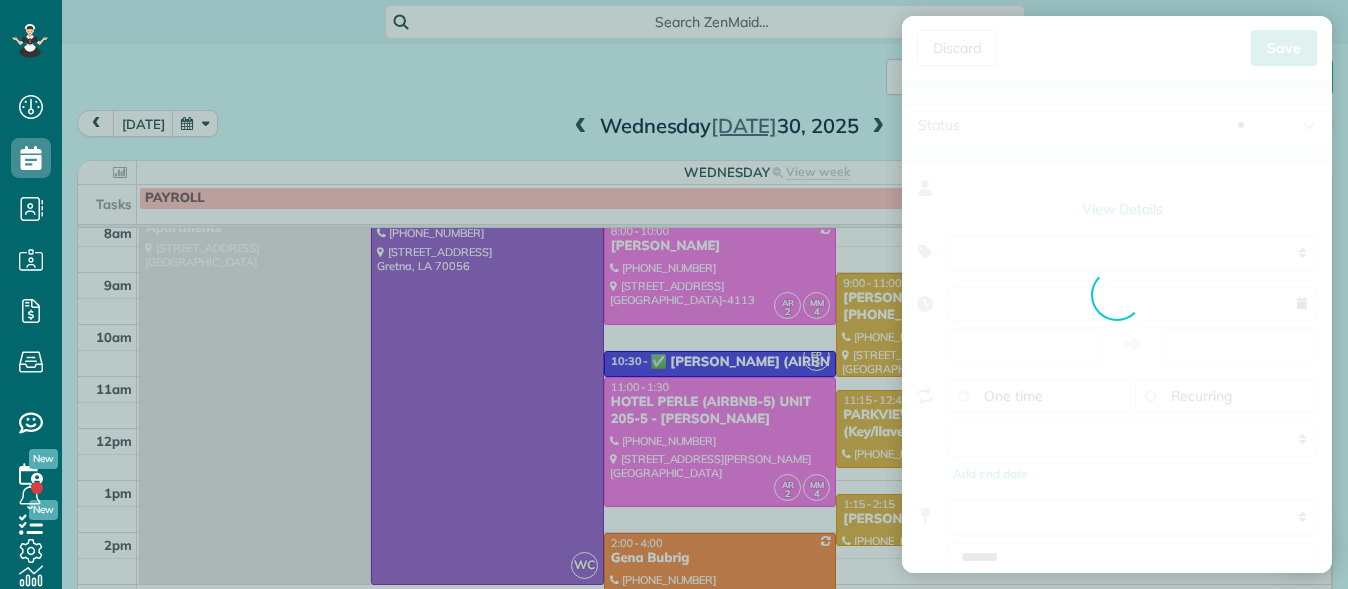 type on "**********" 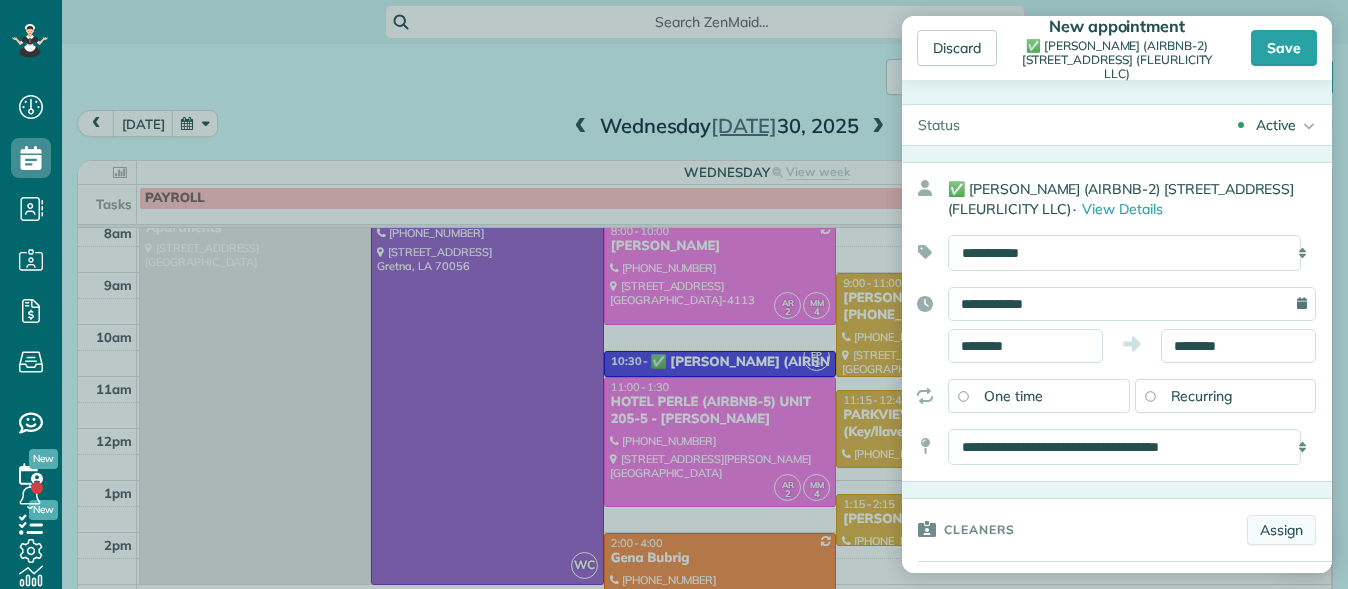 click on "Assign" at bounding box center [1281, 530] 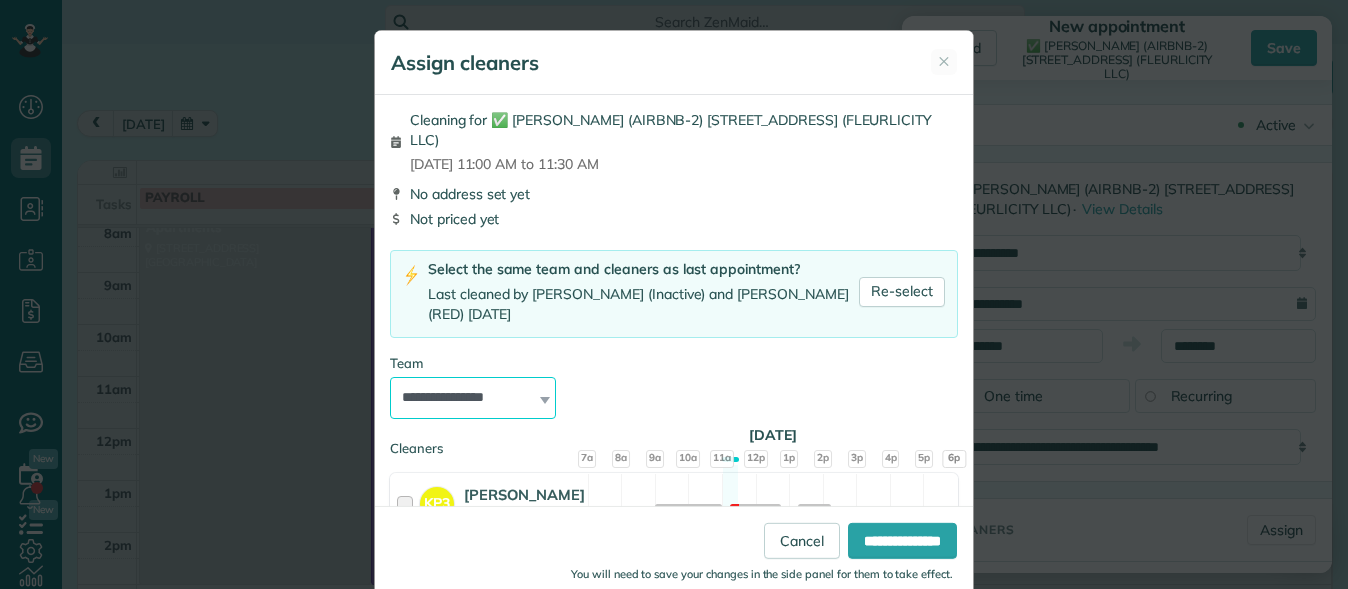 click on "**********" at bounding box center (473, 398) 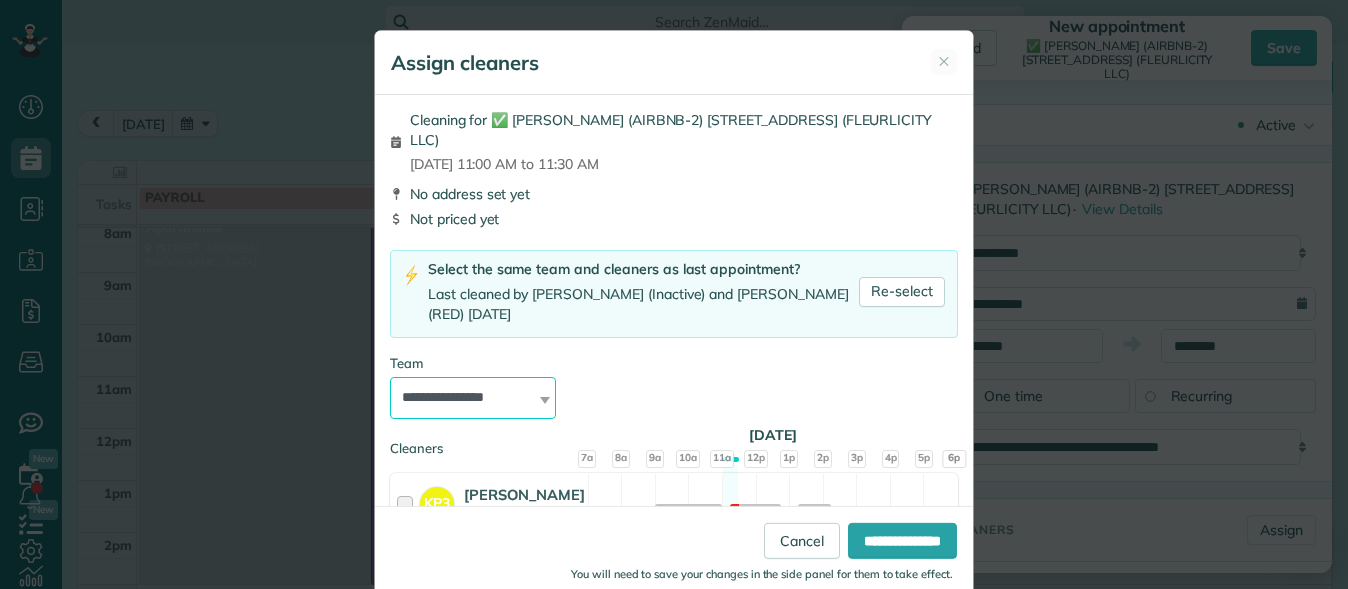 select on "*****" 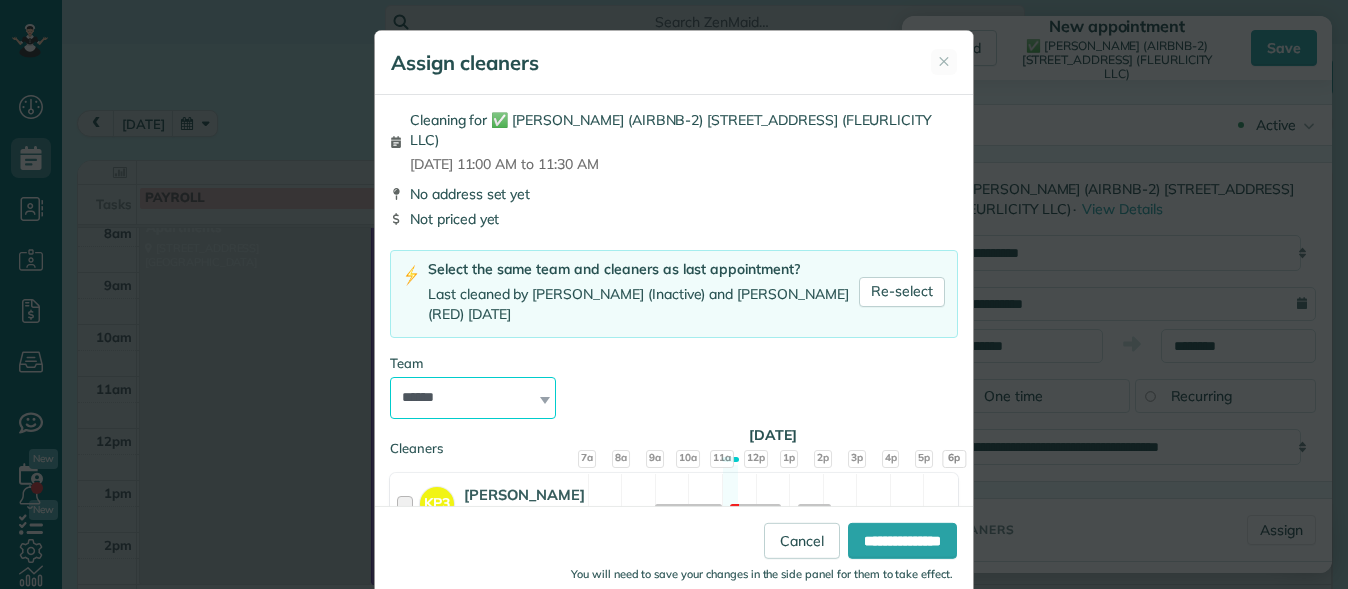 click on "**********" at bounding box center (473, 398) 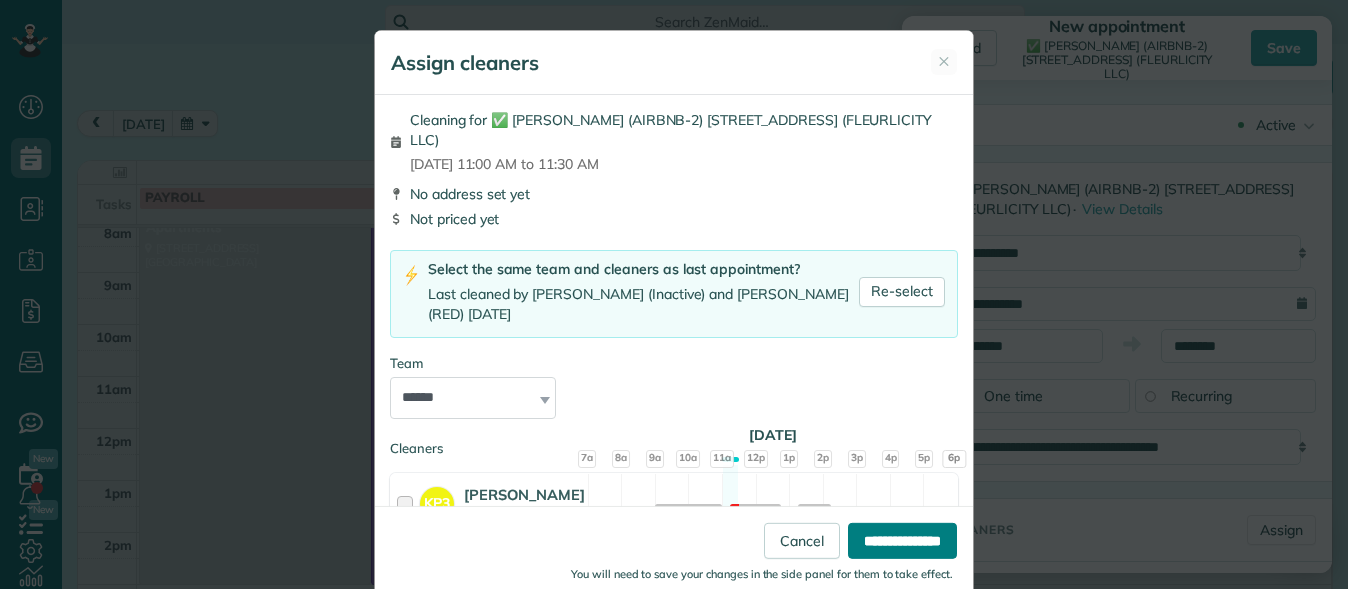 click on "**********" at bounding box center (902, 541) 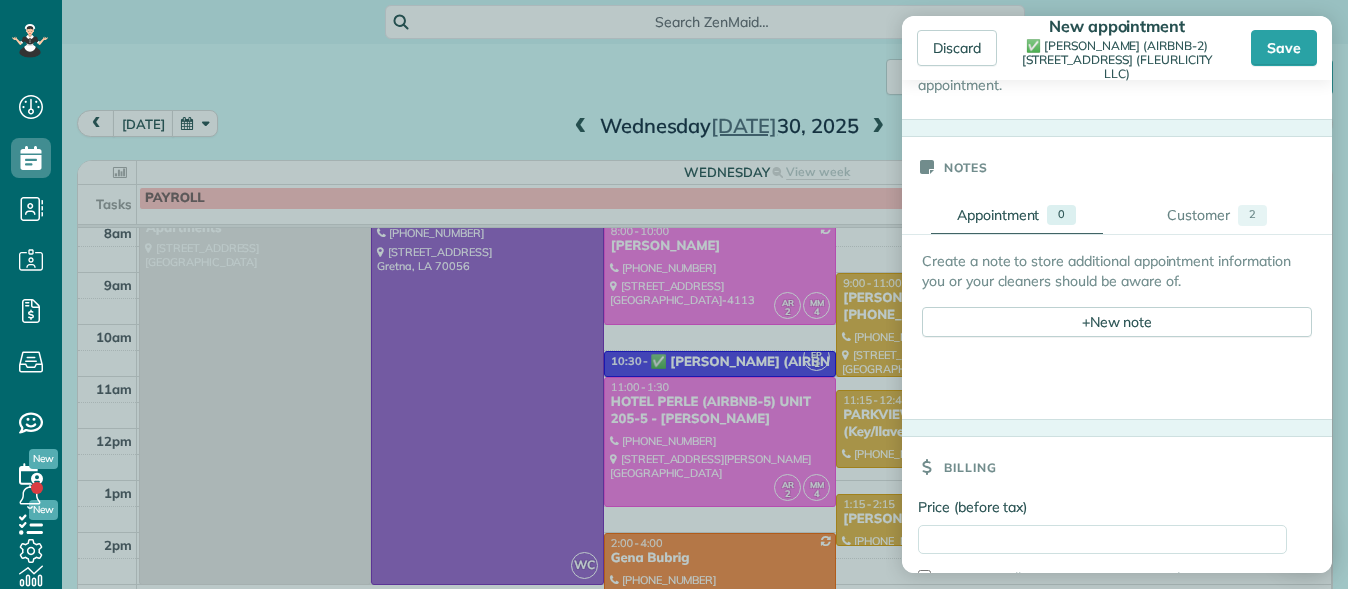 scroll, scrollTop: 695, scrollLeft: 0, axis: vertical 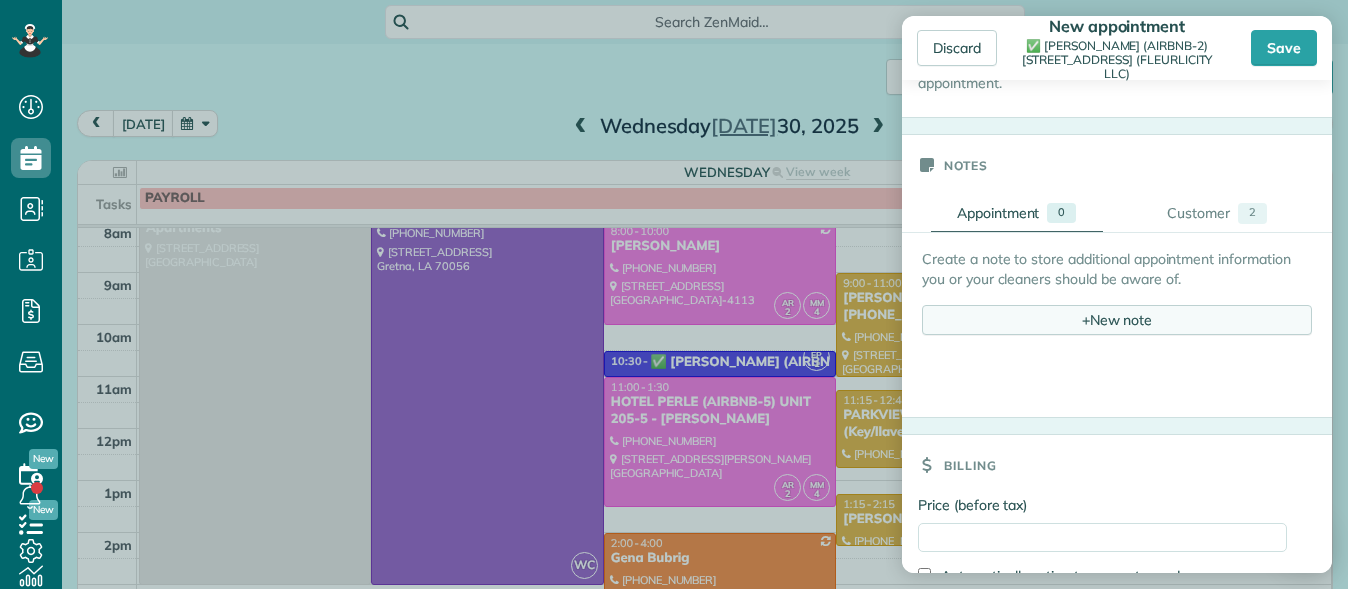 click on "+ New note" at bounding box center (1117, 320) 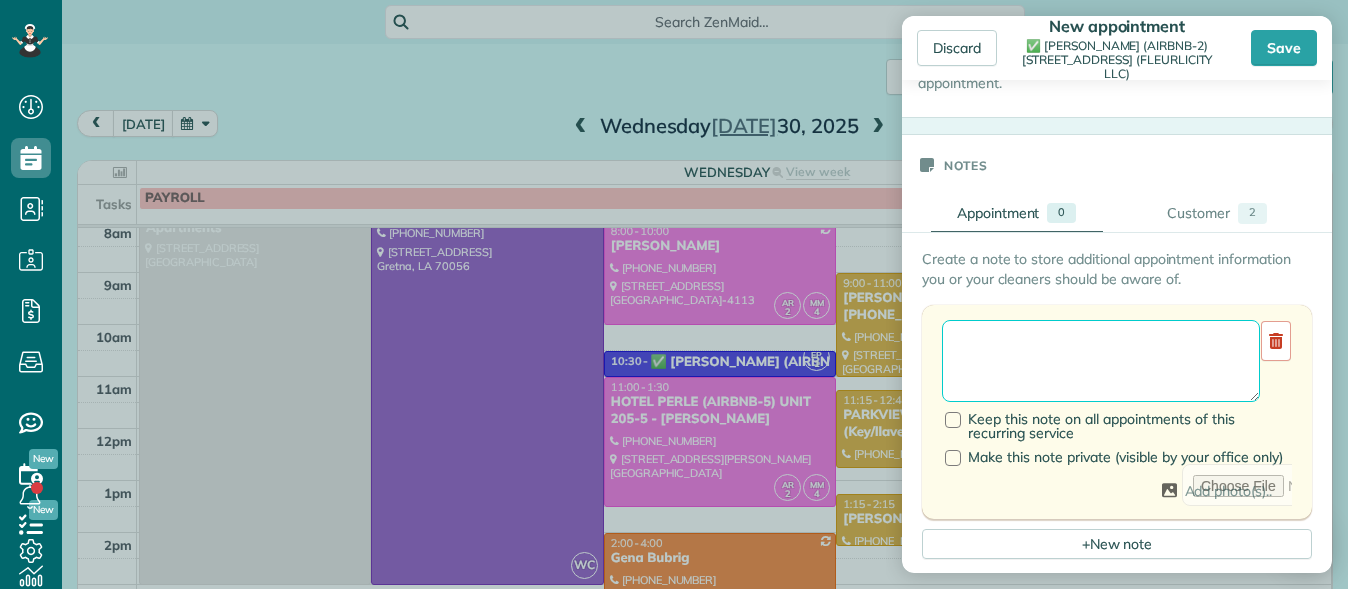 click at bounding box center [1101, 361] 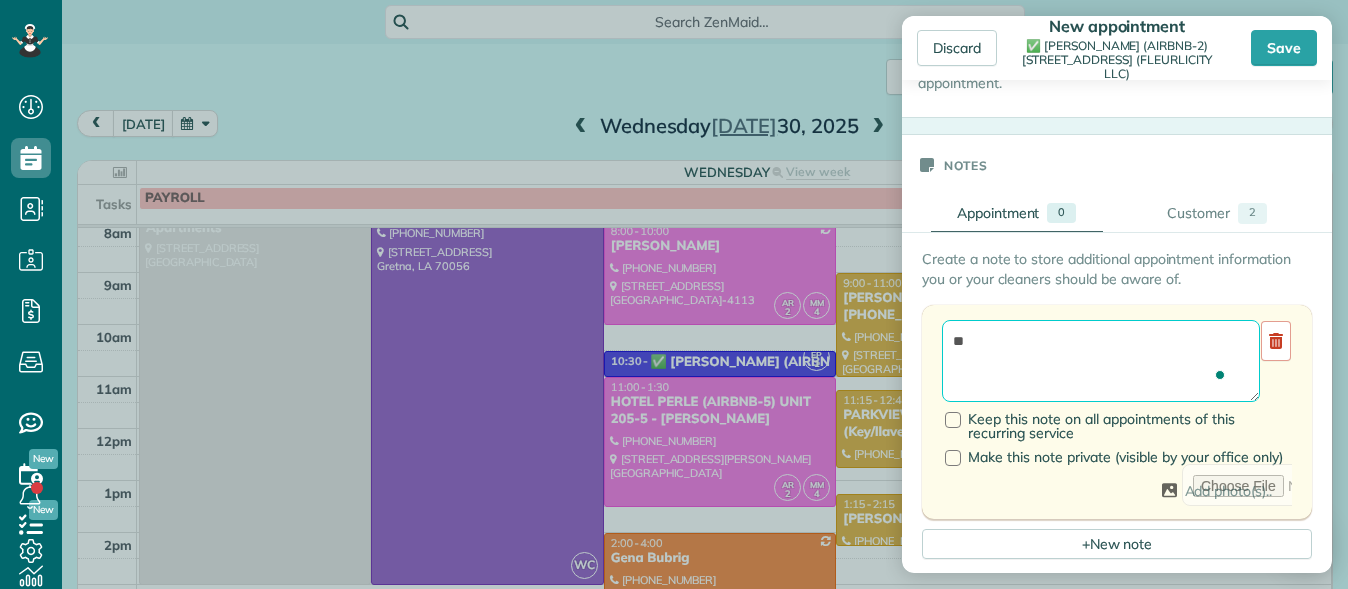 type on "*" 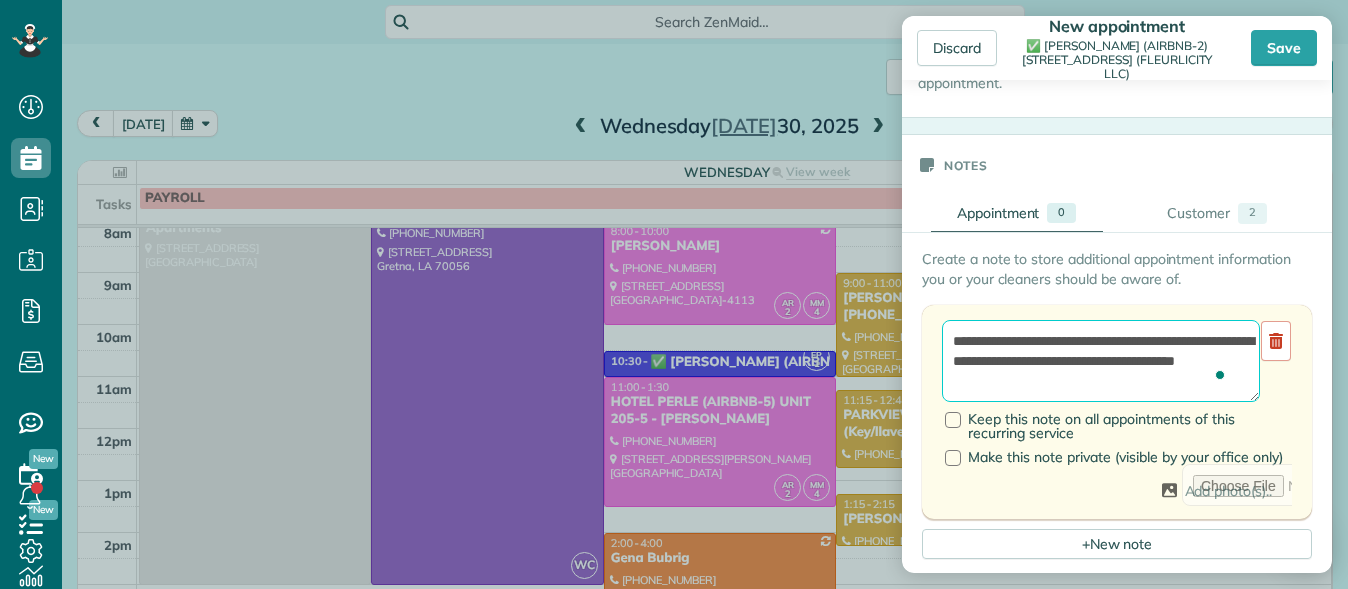 scroll, scrollTop: 9, scrollLeft: 0, axis: vertical 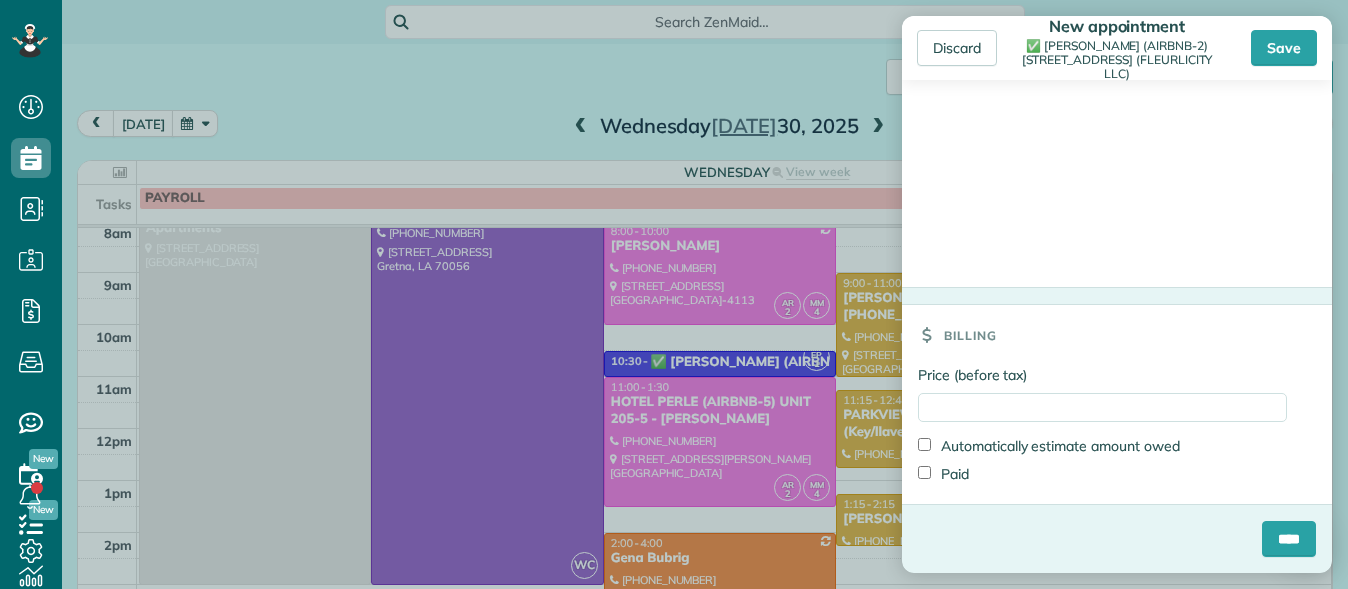 type on "**********" 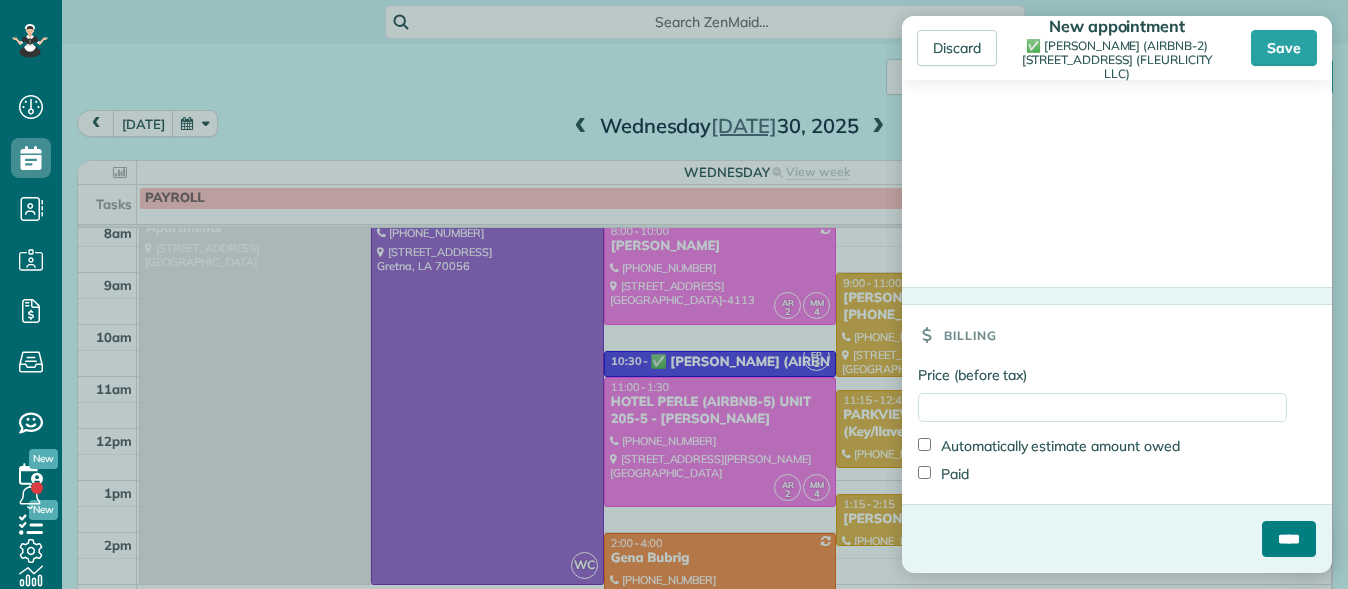 click on "****" at bounding box center [1289, 539] 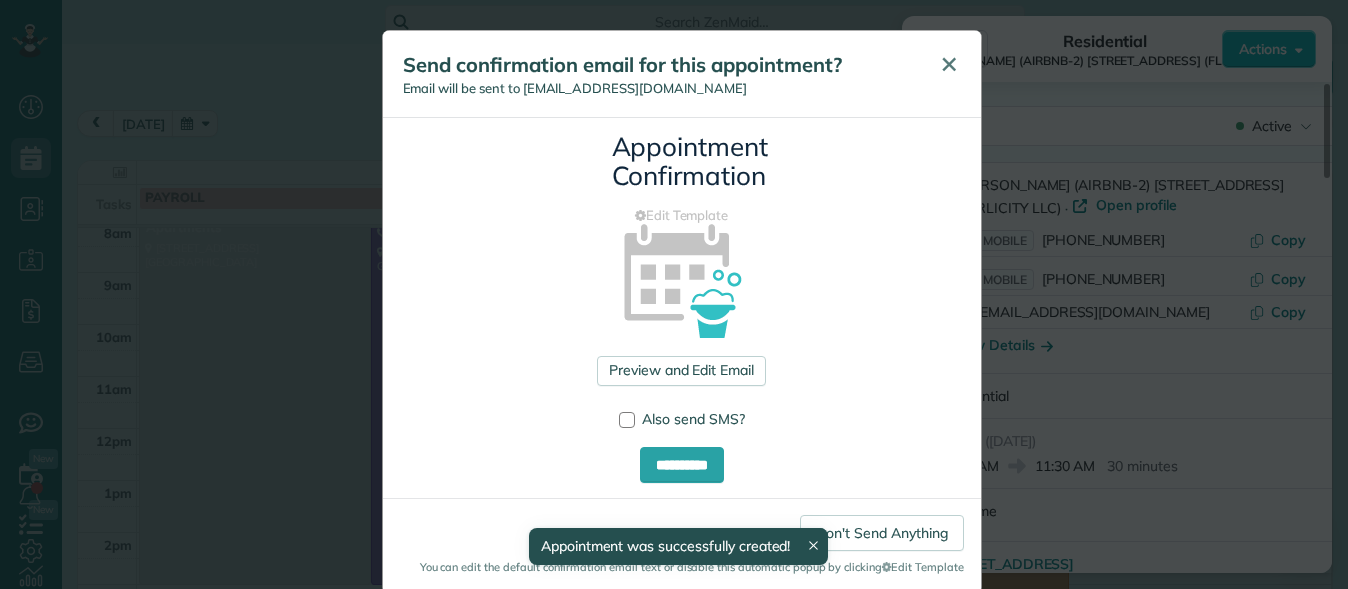 click on "✕" at bounding box center (949, 64) 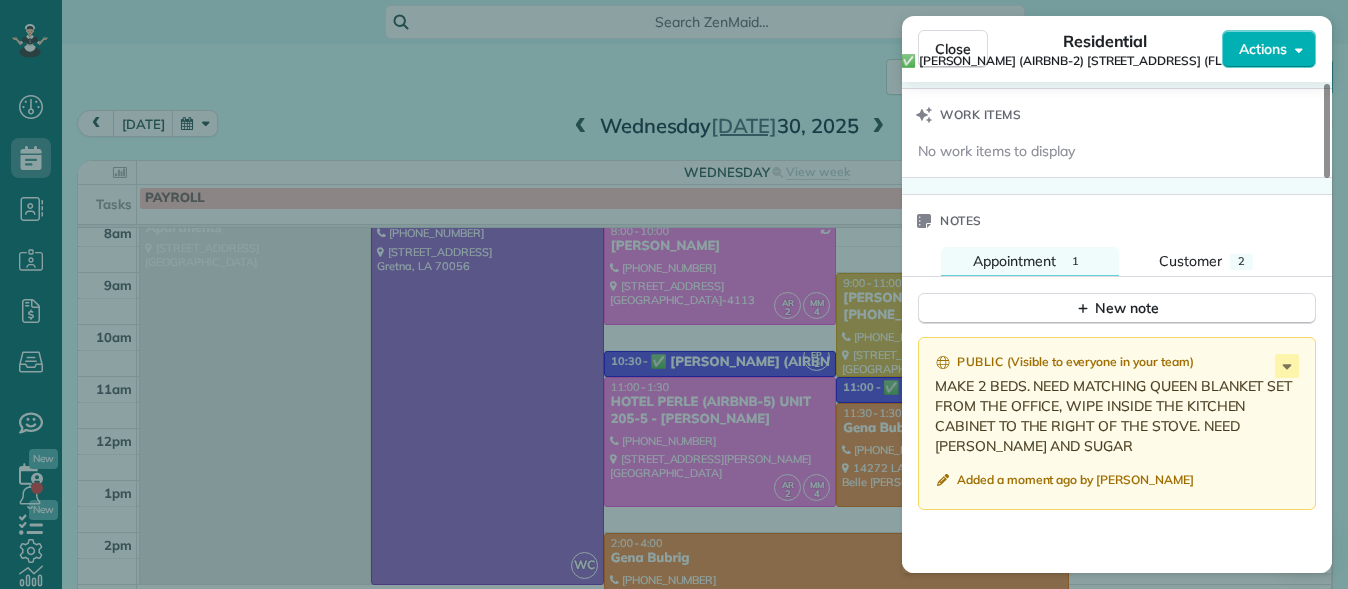 scroll, scrollTop: 1606, scrollLeft: 0, axis: vertical 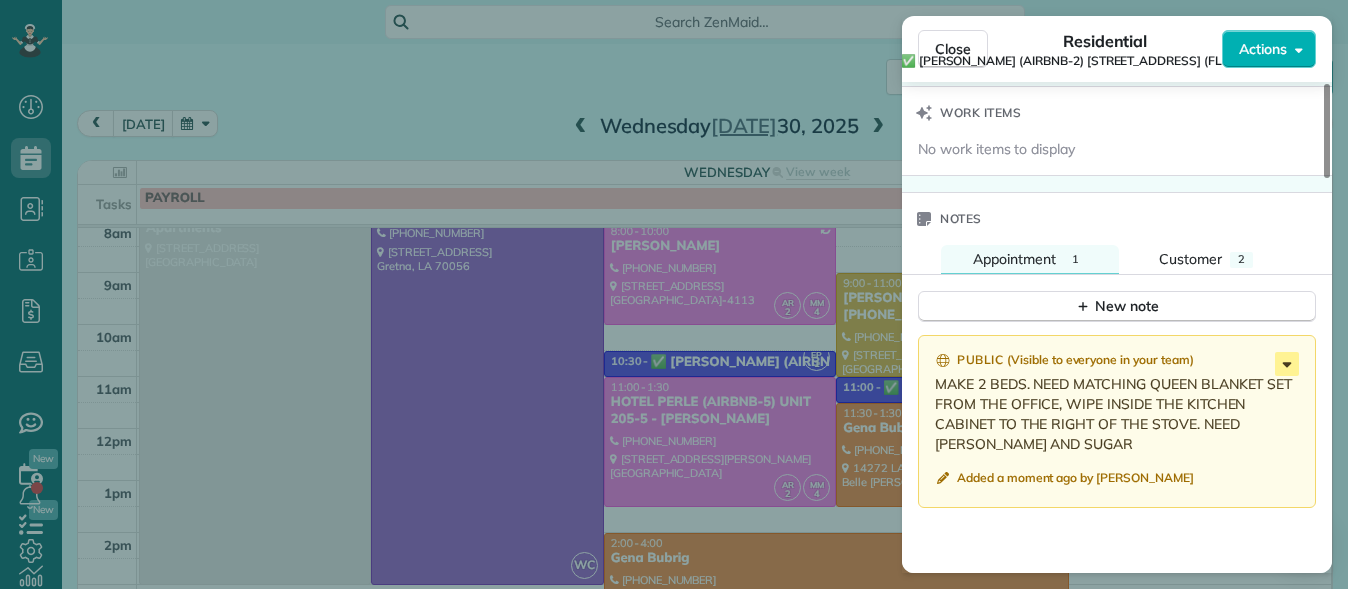 click 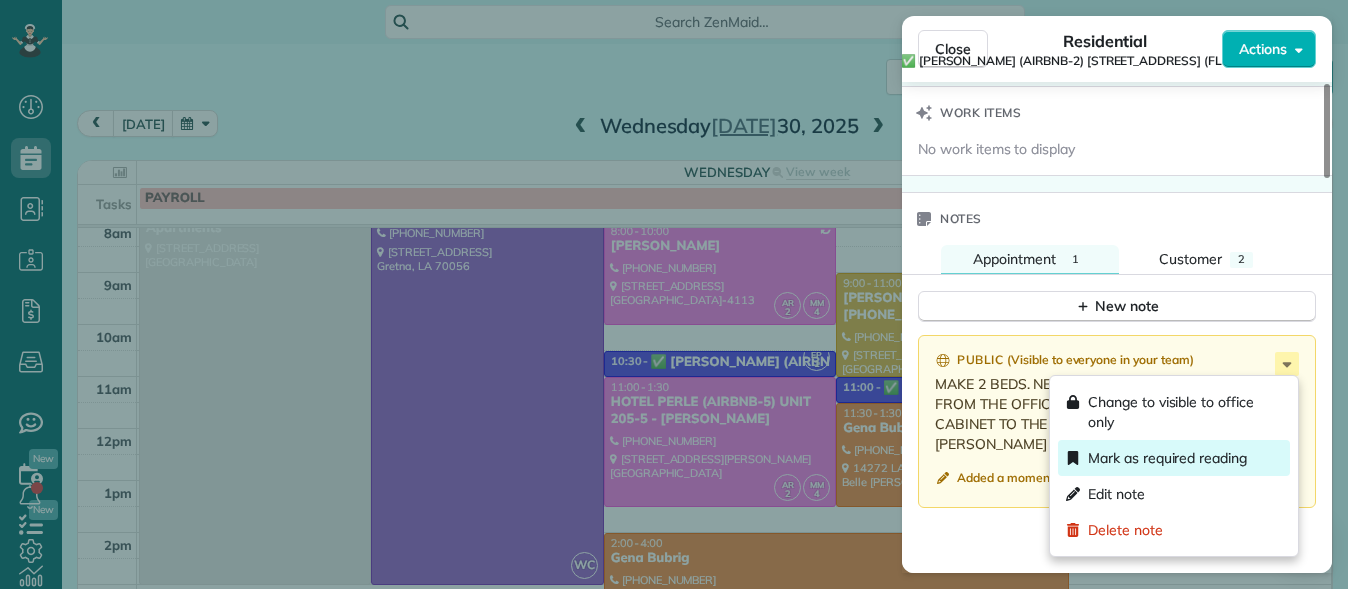 click on "Mark as required reading" at bounding box center (1167, 458) 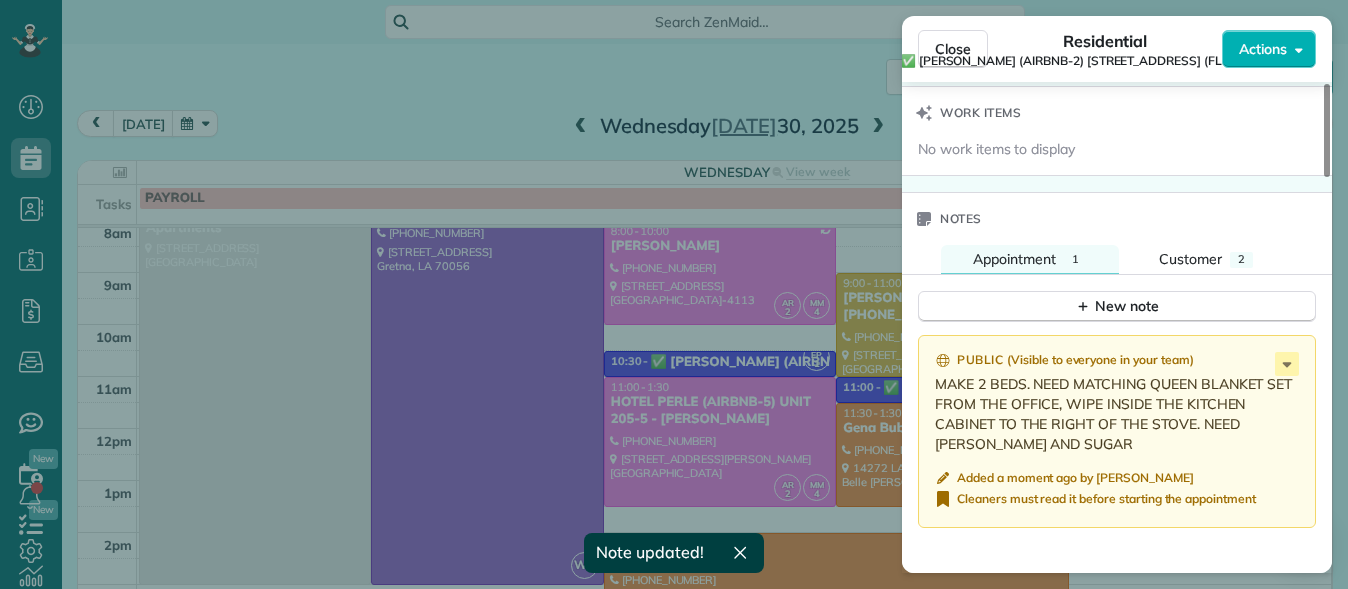 click on "Public ( Visible to everyone in your team ) MAKE 2 BEDS. NEED MATCHING QUEEN BLANKET SET FROM THE OFFICE, WIPE INSIDE THE KITCHEN CABINET TO THE RIGHT OF THE STOVE. NEED [PERSON_NAME] AND SUGAR Added a moment ago by [PERSON_NAME] Cleaners must read it before starting the appointment" at bounding box center (1117, 431) 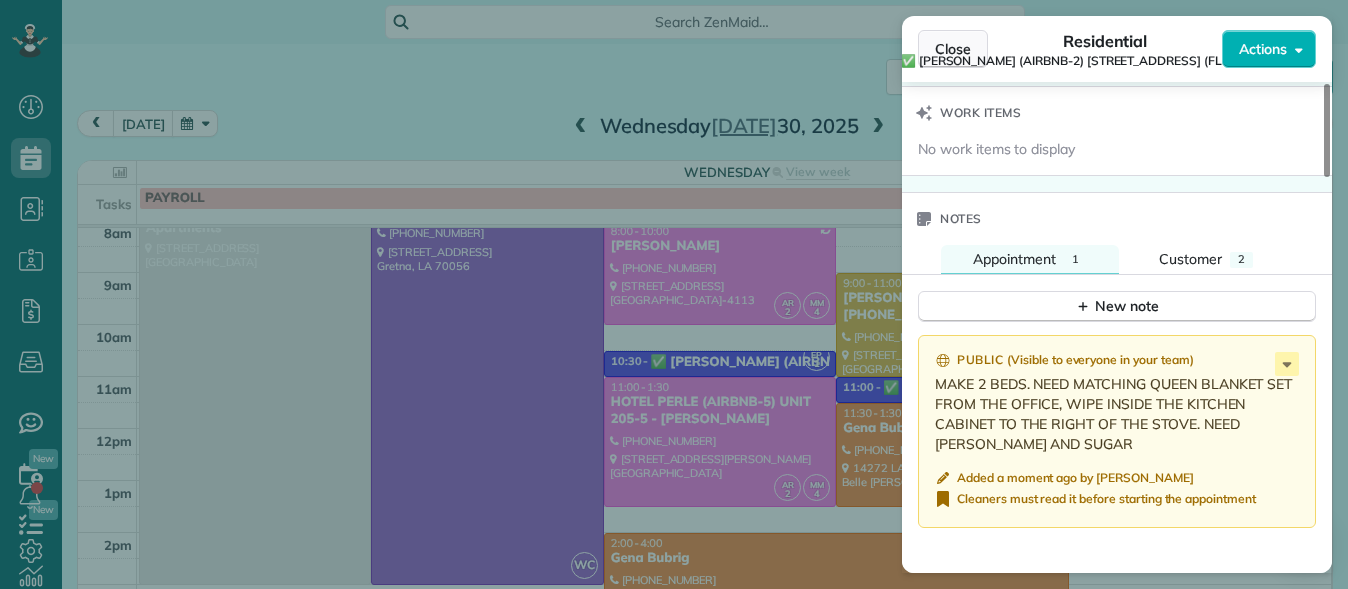 click on "Close" at bounding box center (953, 49) 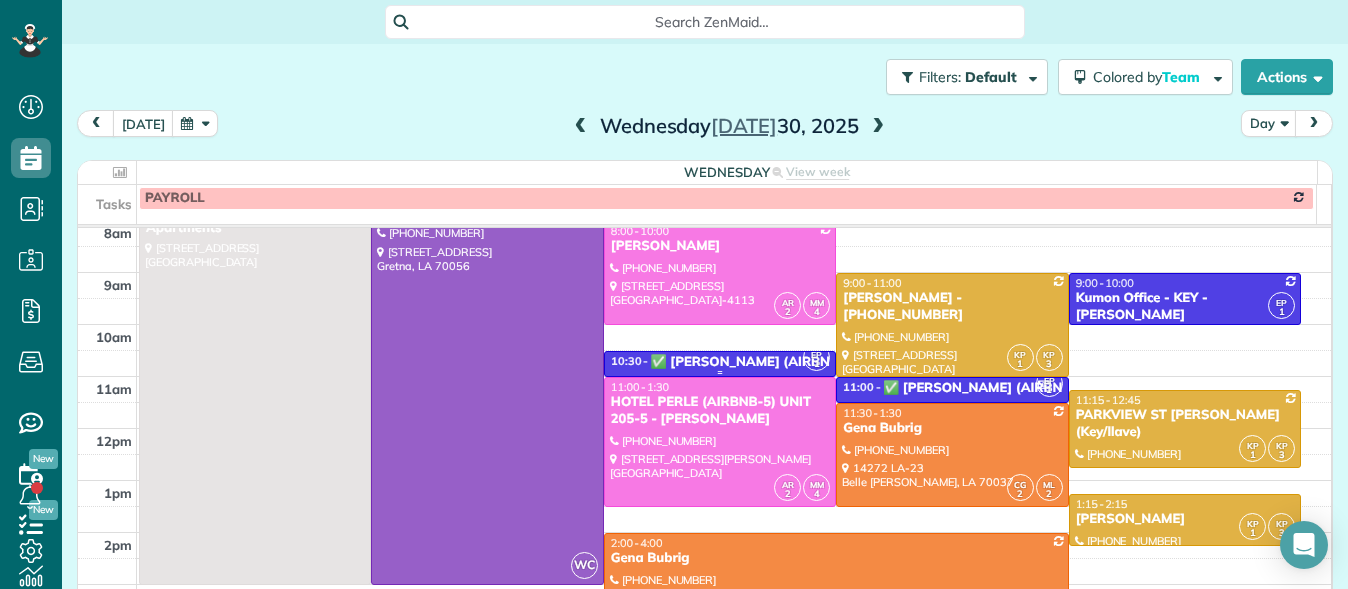 click on "✅ [PERSON_NAME] (AIRBNB-3) [STREET_ADDRESS] LLC" at bounding box center (834, 362) 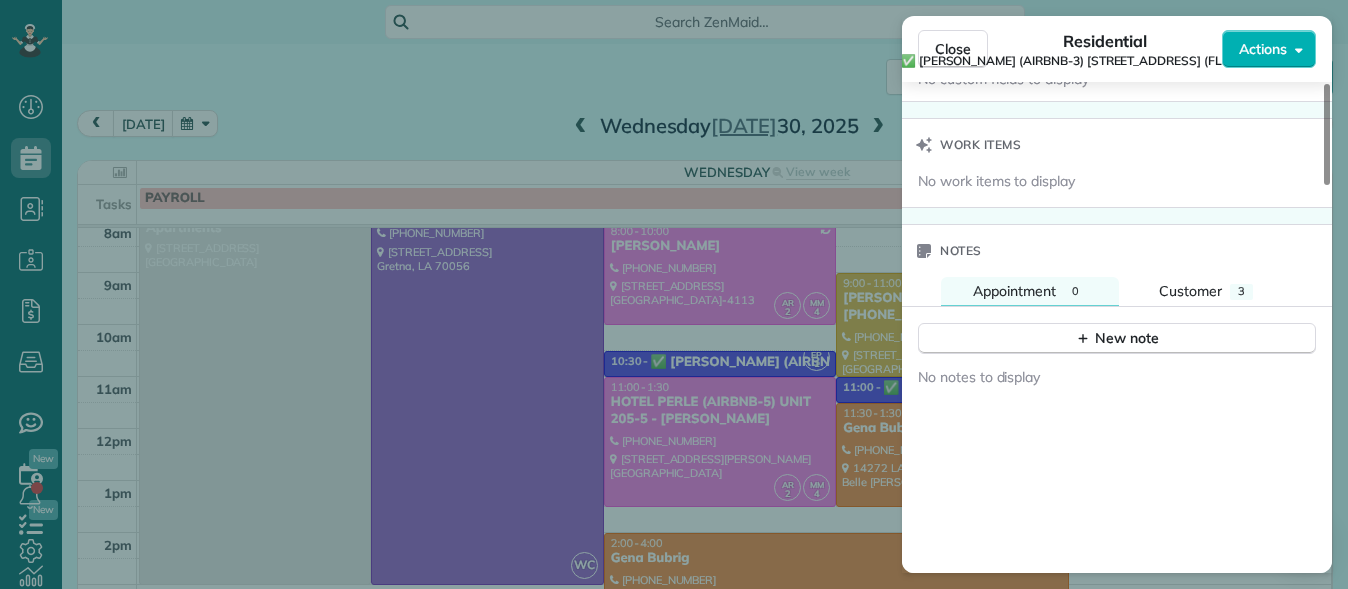 scroll, scrollTop: 1543, scrollLeft: 0, axis: vertical 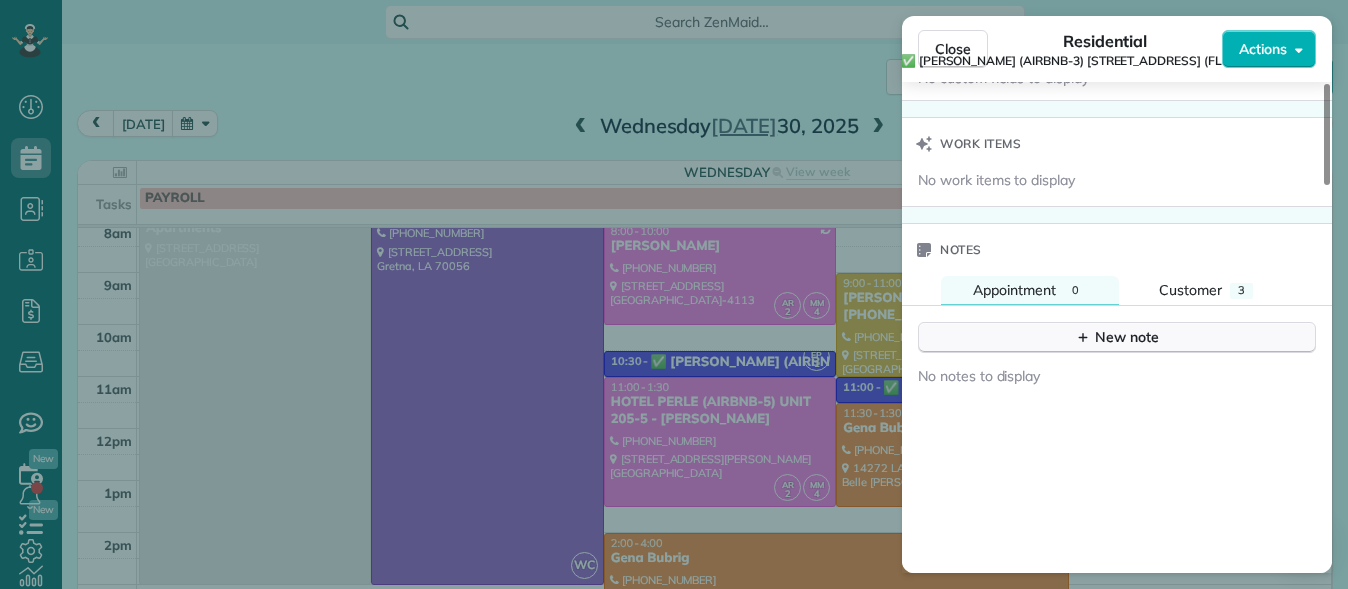 click on "New note" at bounding box center [1117, 337] 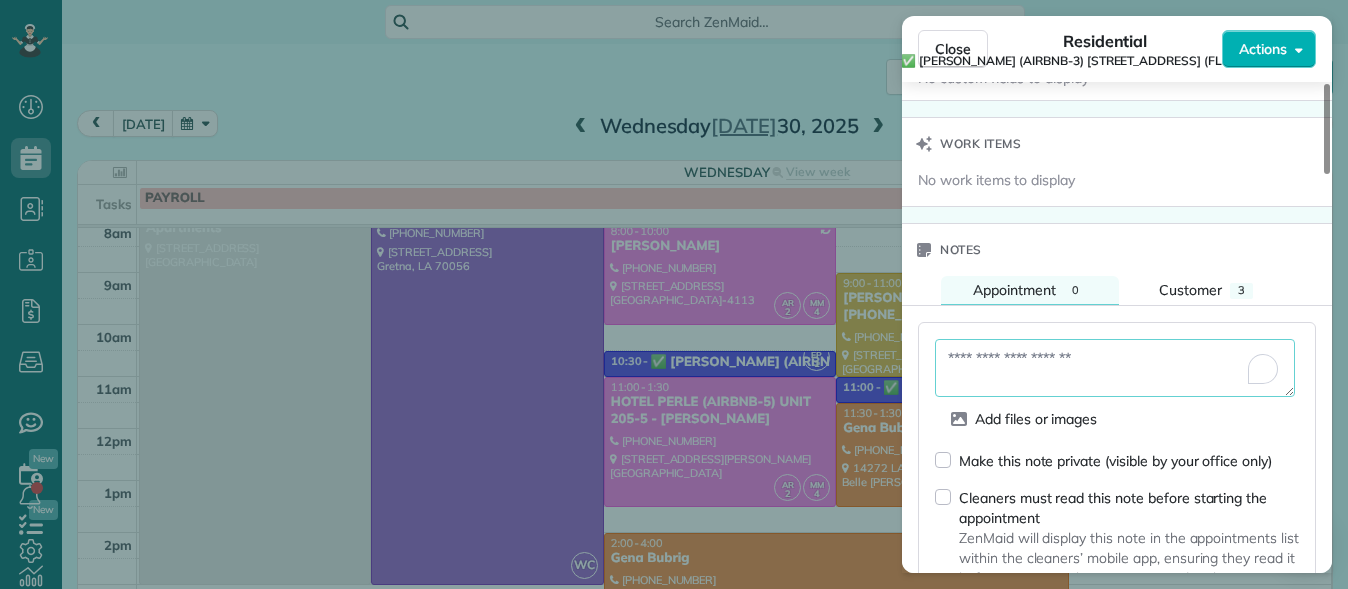 click at bounding box center (1115, 368) 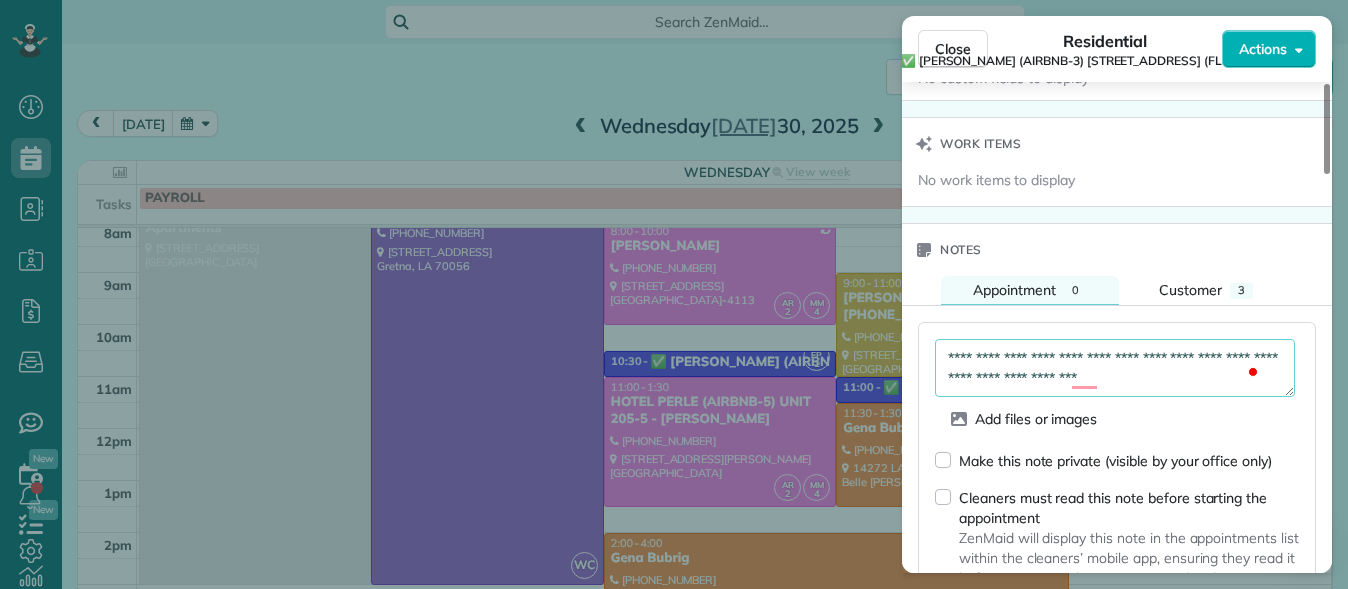 scroll, scrollTop: 12, scrollLeft: 0, axis: vertical 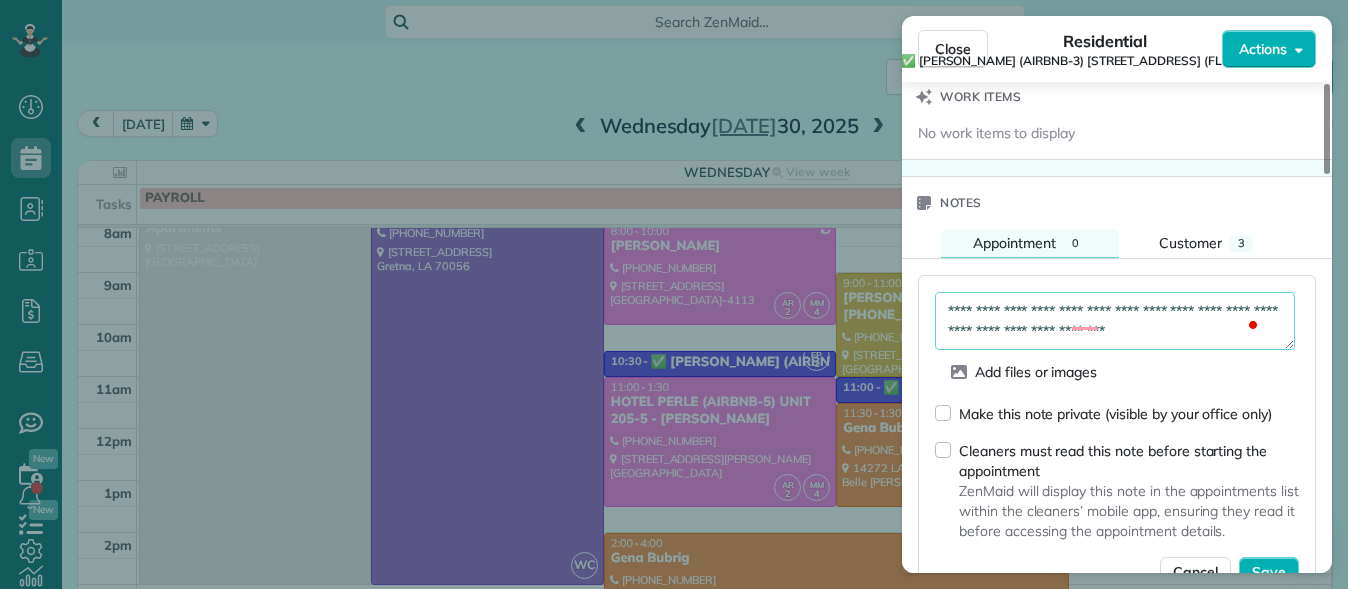 type on "**********" 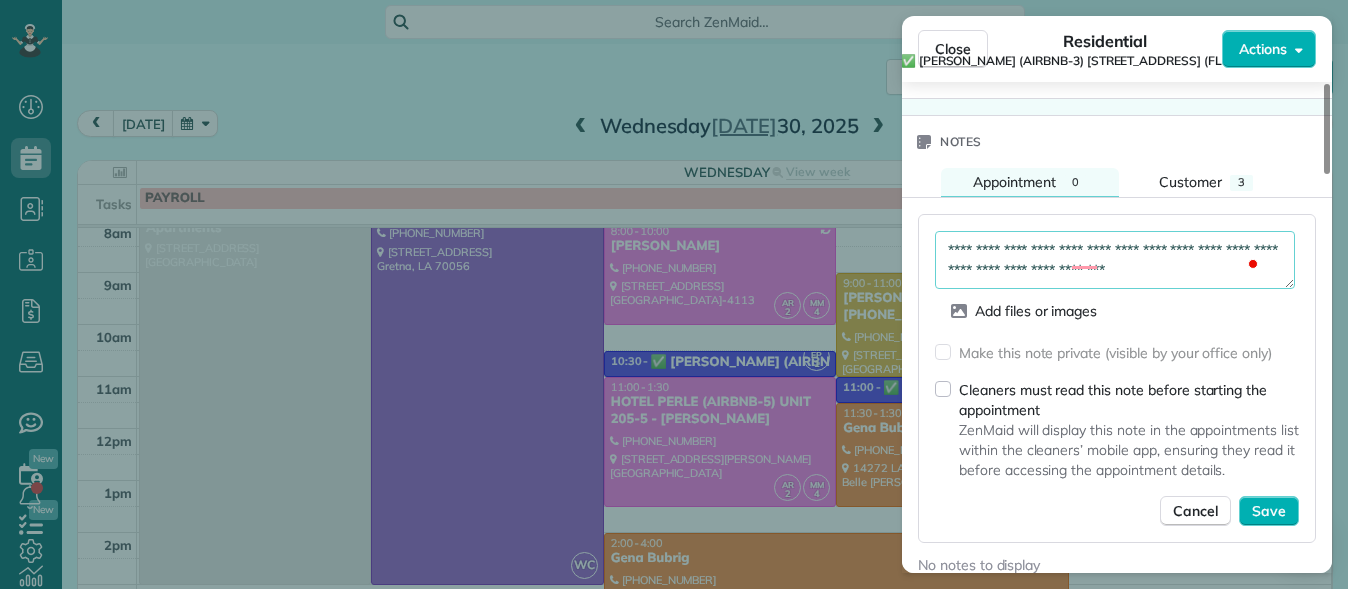 scroll, scrollTop: 1654, scrollLeft: 0, axis: vertical 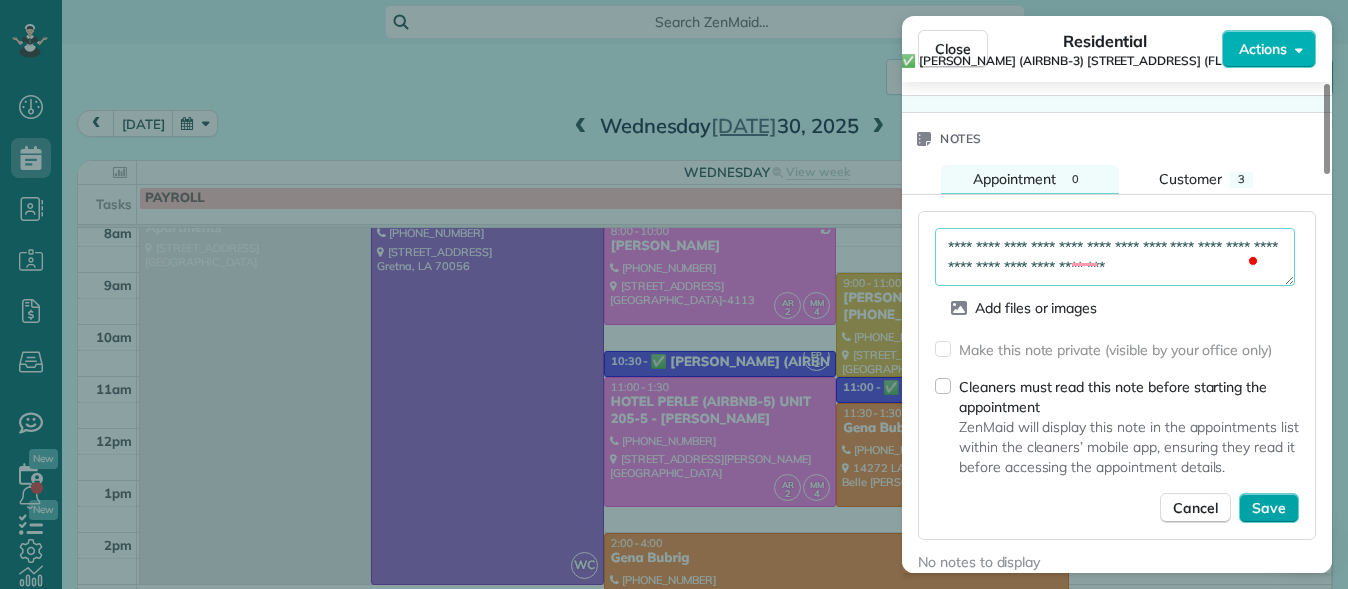 click on "Save" at bounding box center (1269, 508) 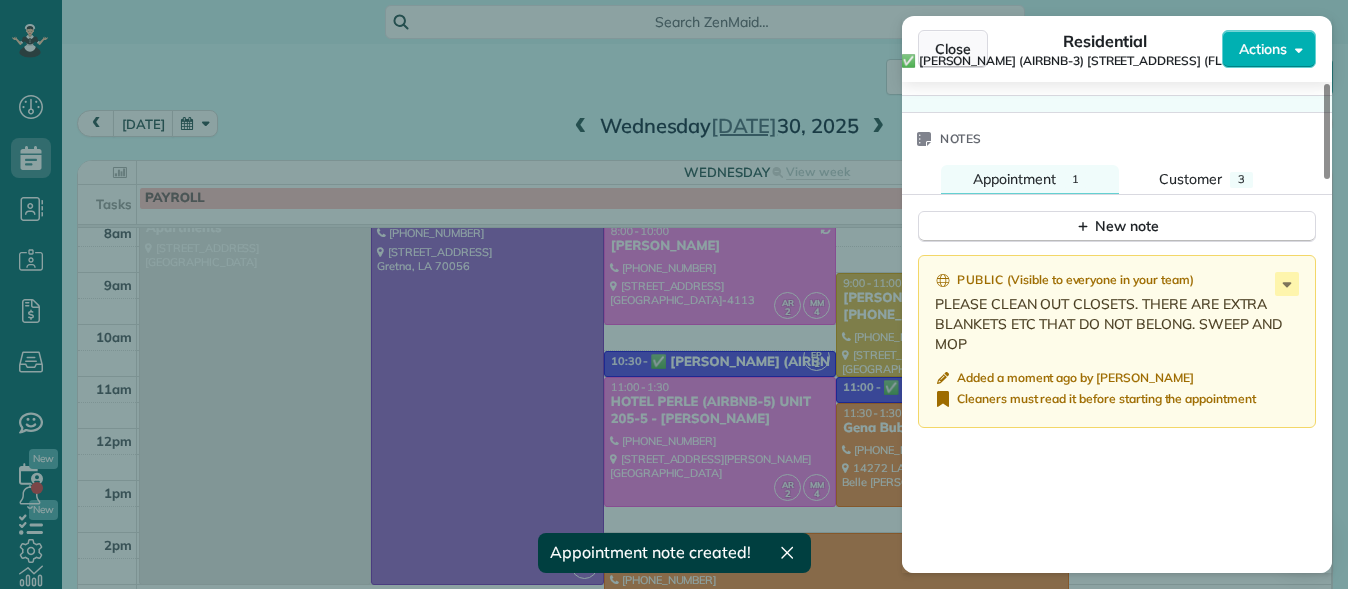 click on "Close" at bounding box center [953, 49] 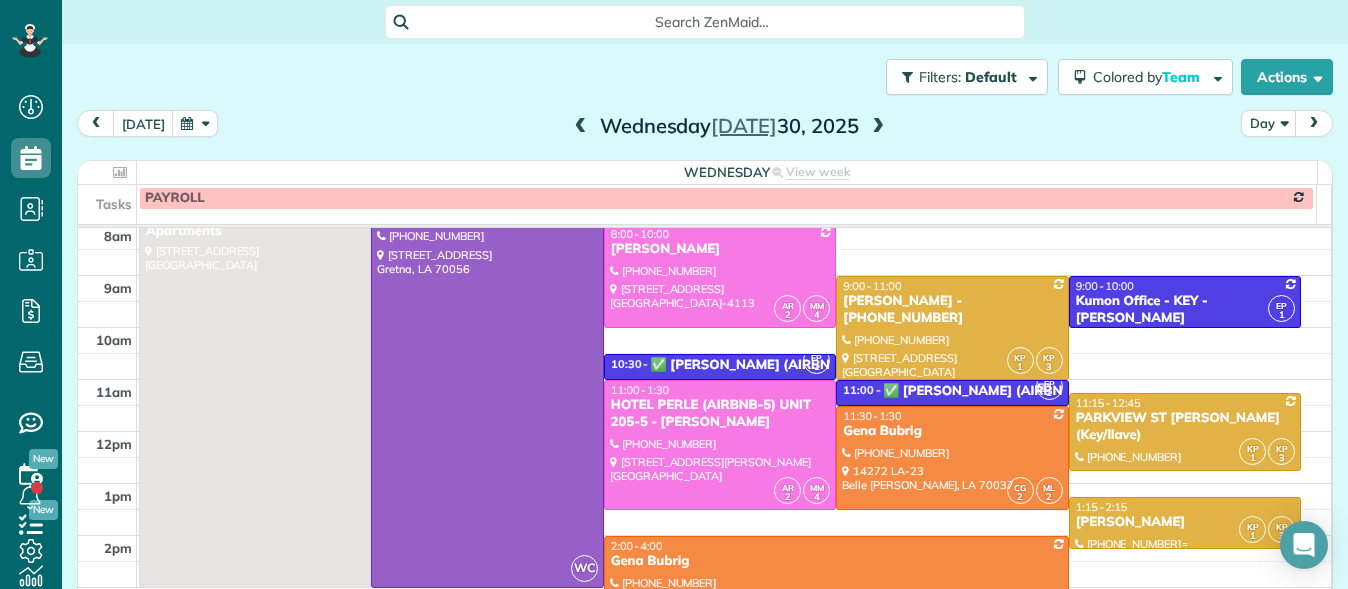 scroll, scrollTop: 55, scrollLeft: 0, axis: vertical 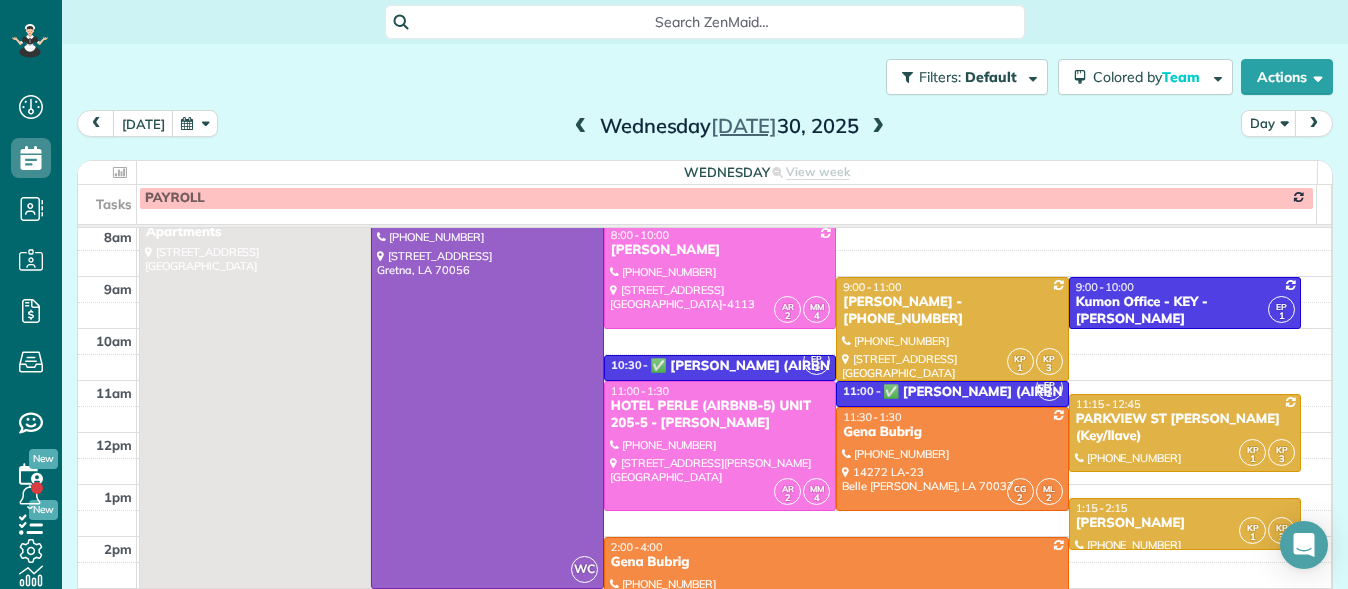 click at bounding box center (878, 127) 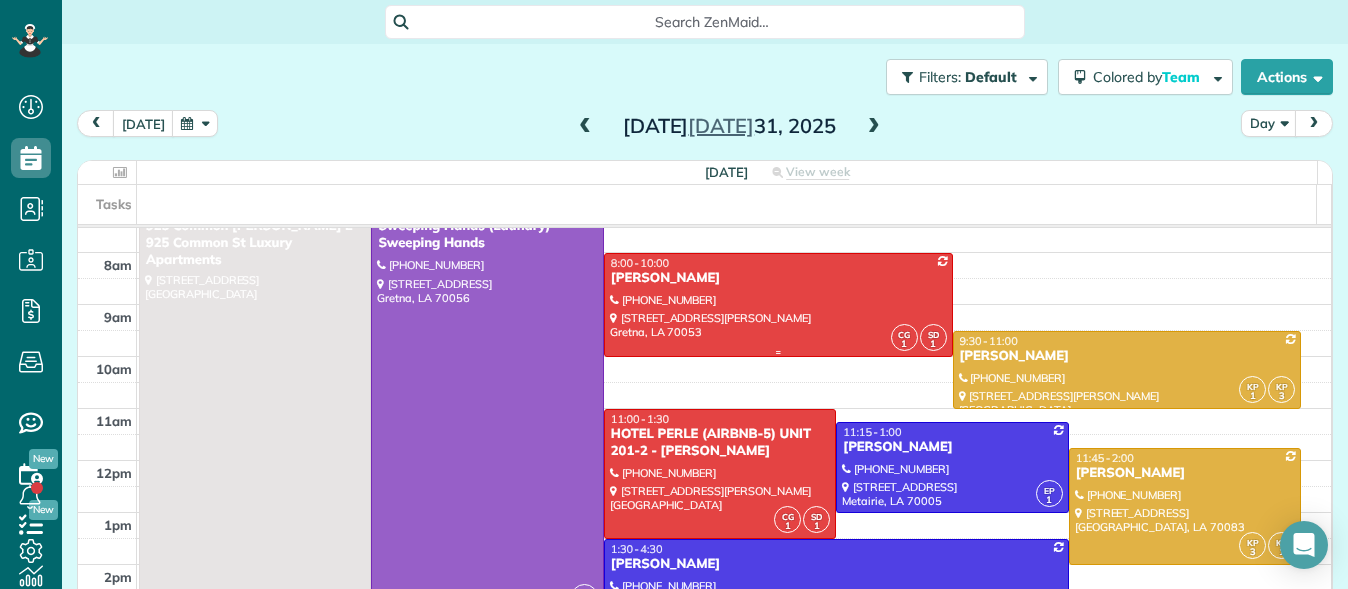 scroll, scrollTop: 21, scrollLeft: 0, axis: vertical 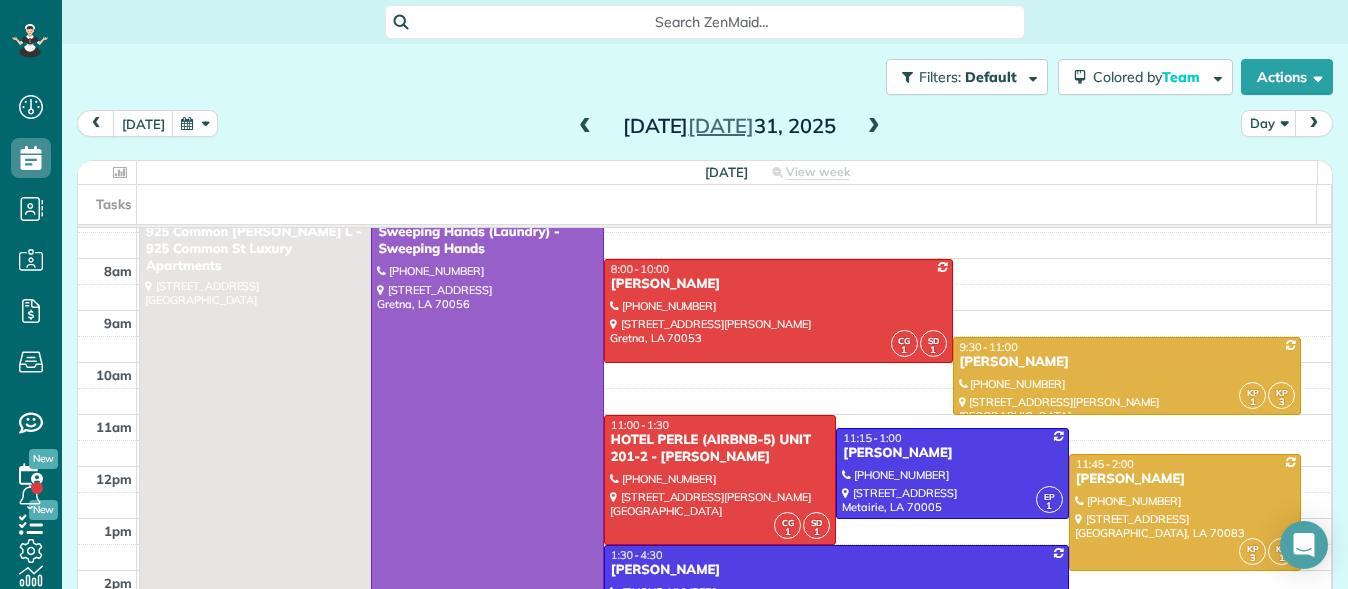 click at bounding box center (874, 127) 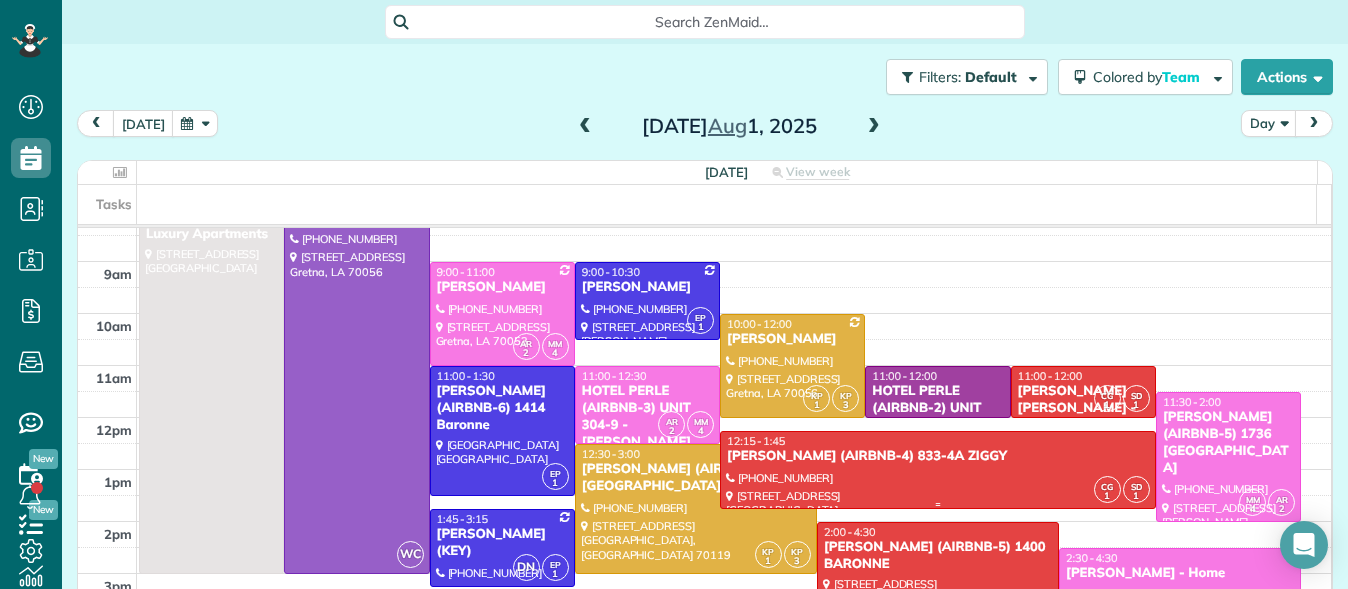 scroll, scrollTop: 71, scrollLeft: 0, axis: vertical 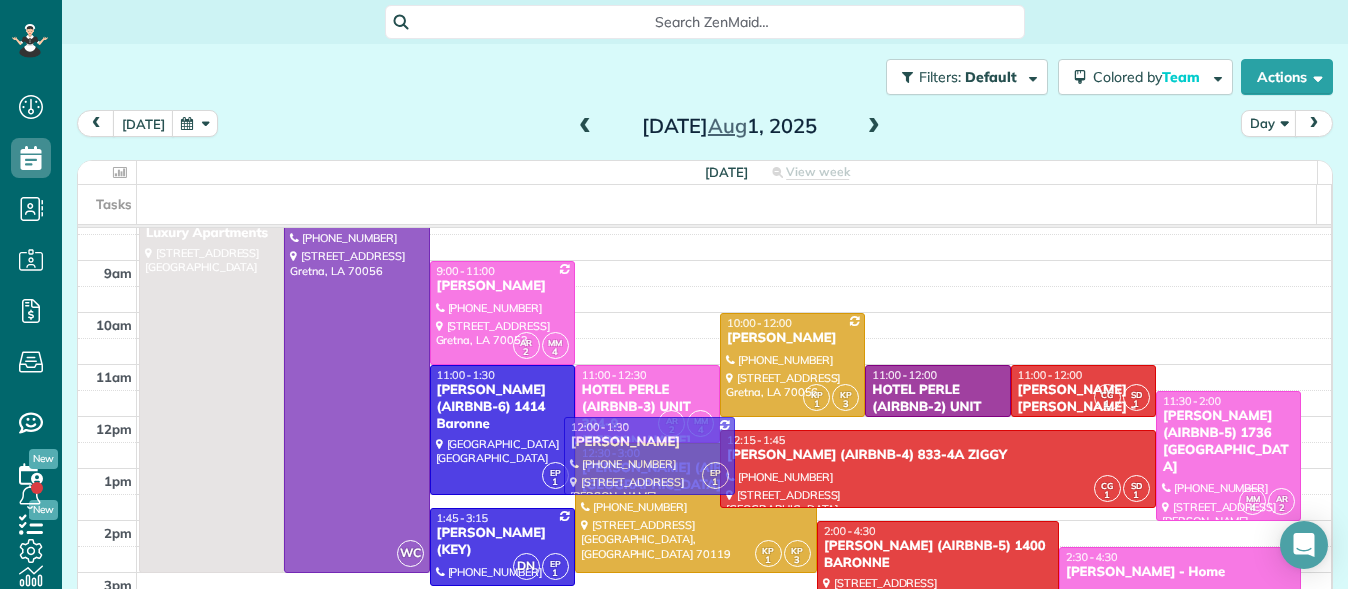 drag, startPoint x: 657, startPoint y: 308, endPoint x: 701, endPoint y: 469, distance: 166.90416 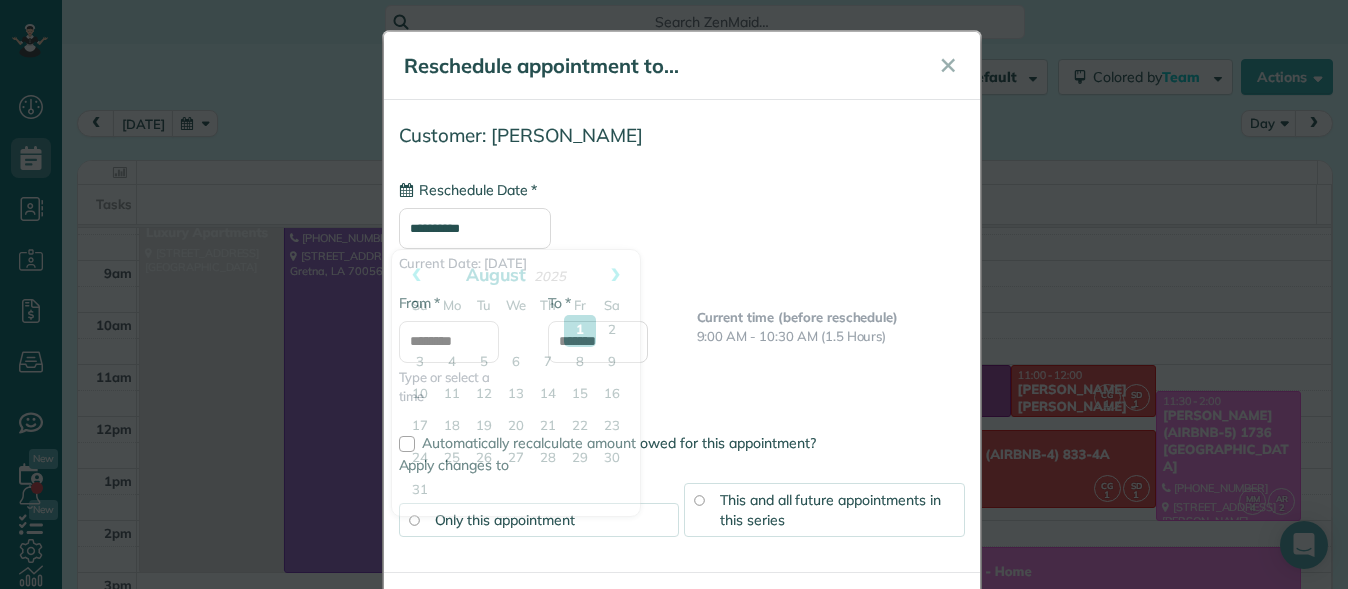 click on "**********" at bounding box center (475, 228) 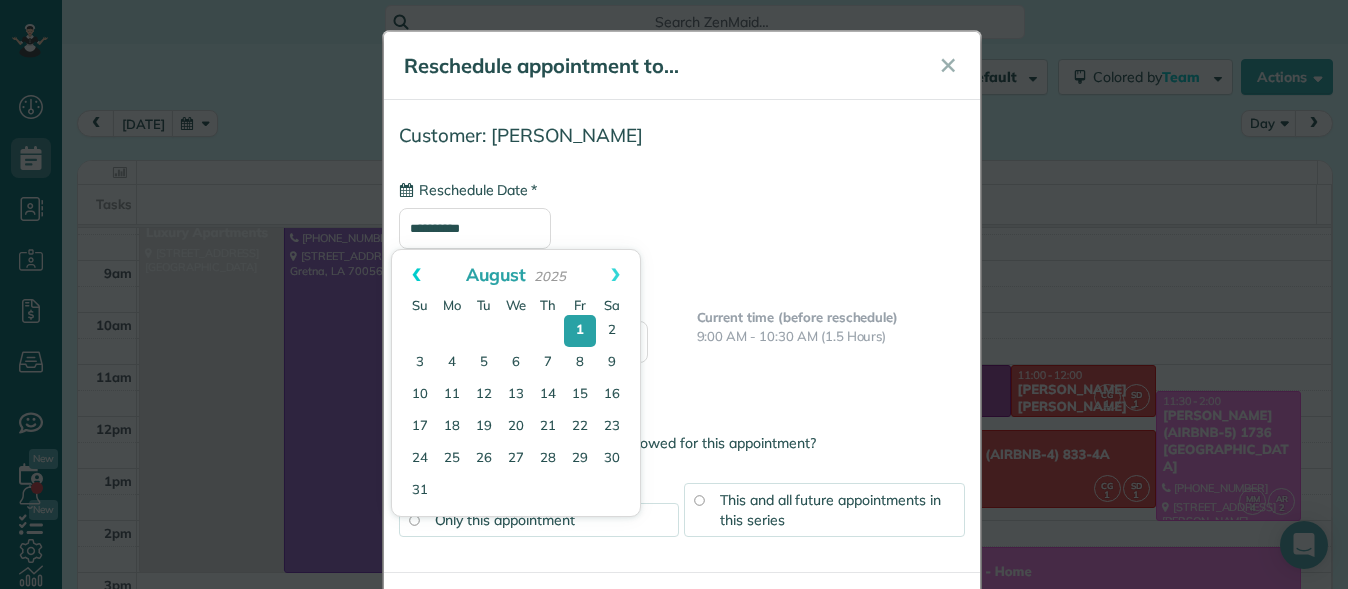 click on "Prev" at bounding box center [416, 275] 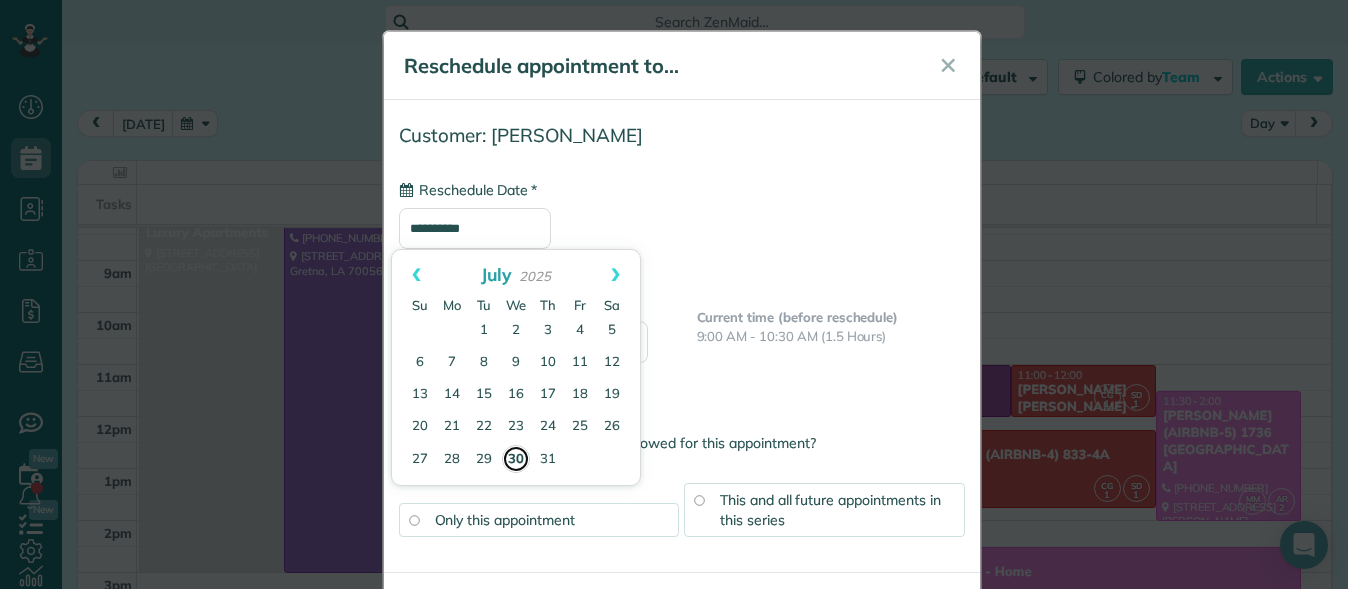 click on "30" at bounding box center [516, 459] 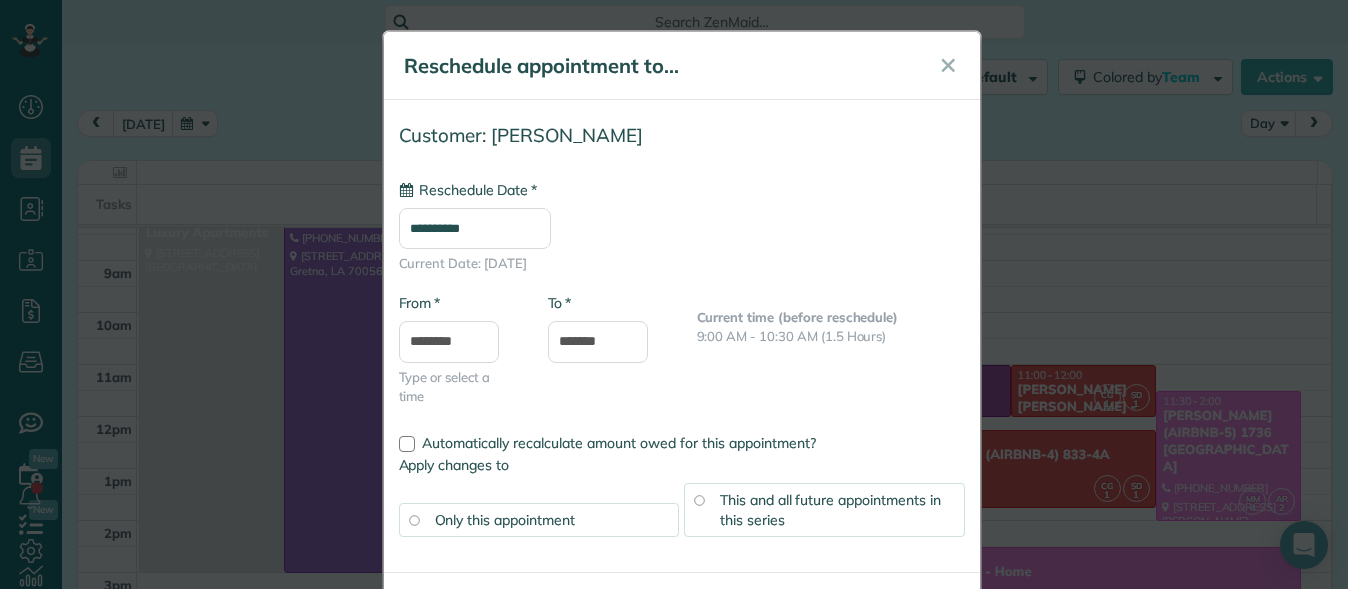 scroll, scrollTop: 85, scrollLeft: 0, axis: vertical 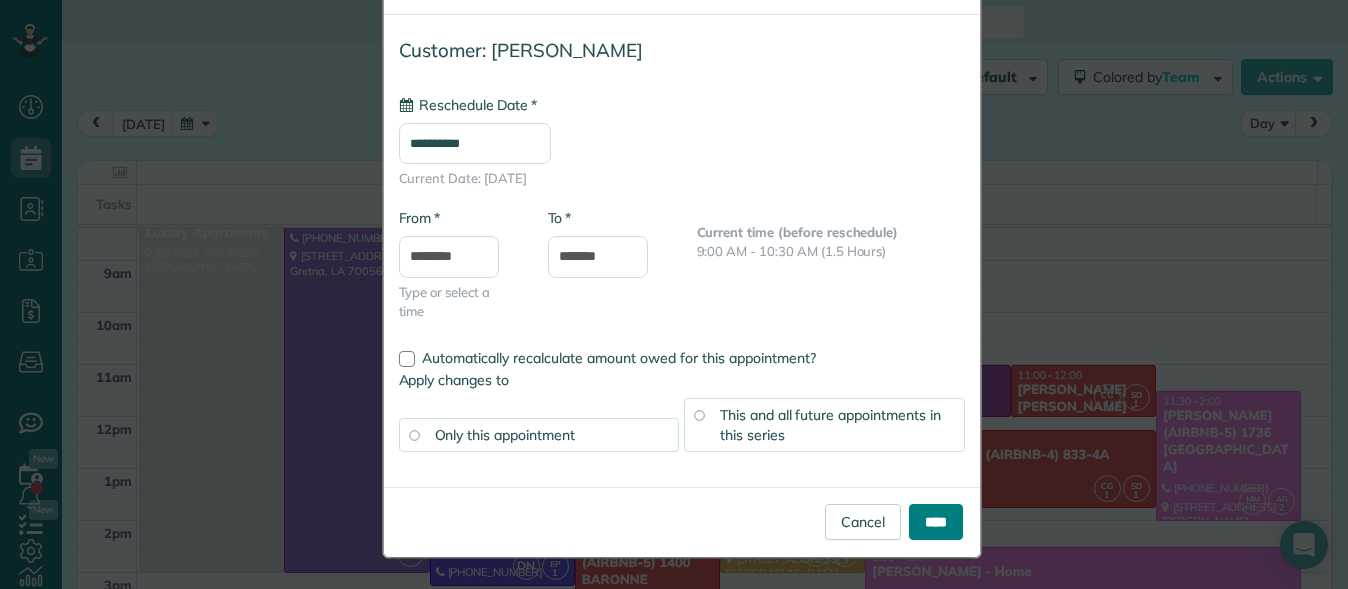 click on "****" at bounding box center (936, 522) 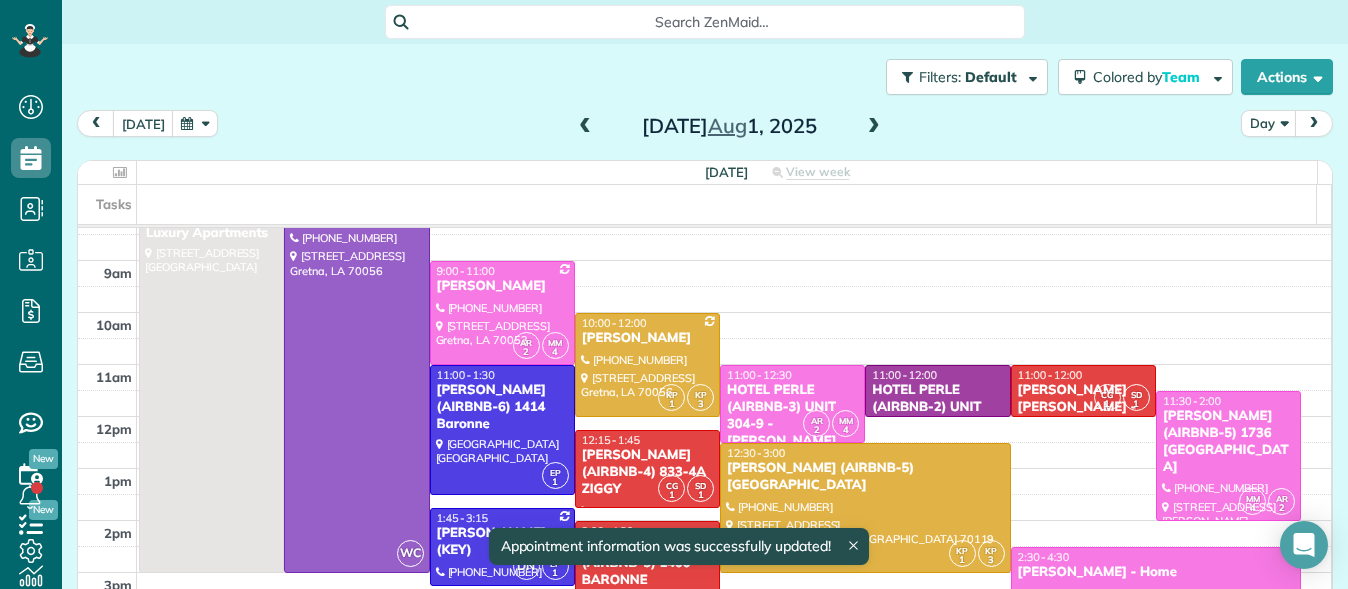 click at bounding box center [585, 127] 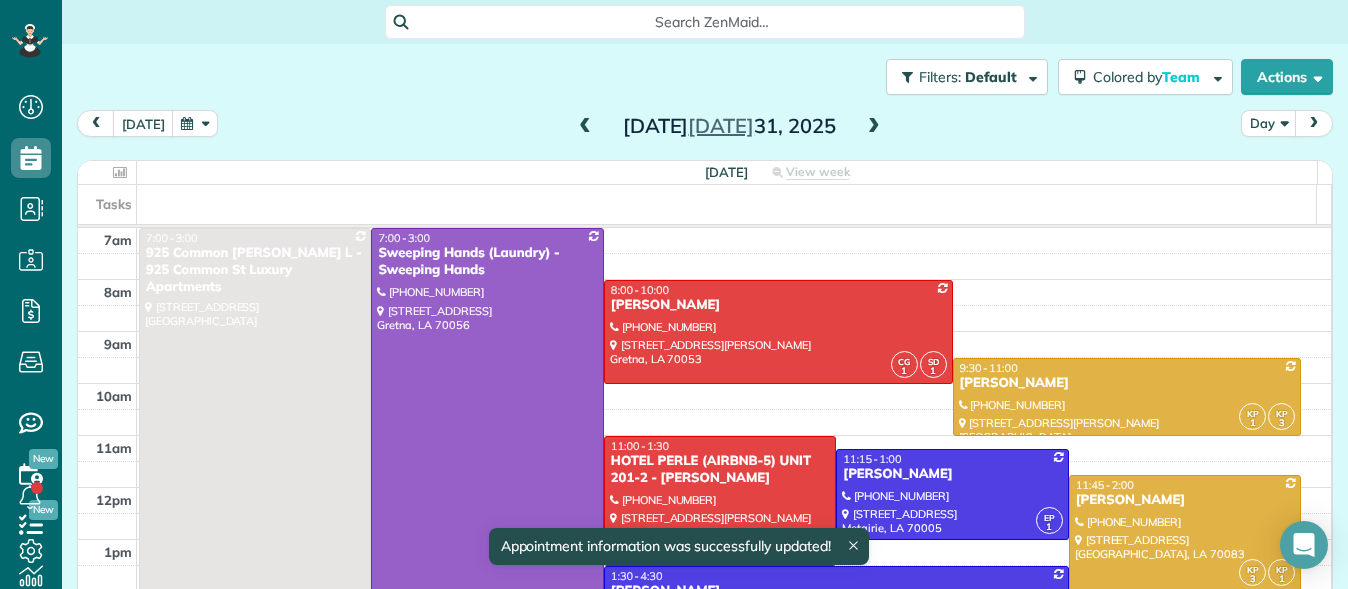 click at bounding box center [585, 127] 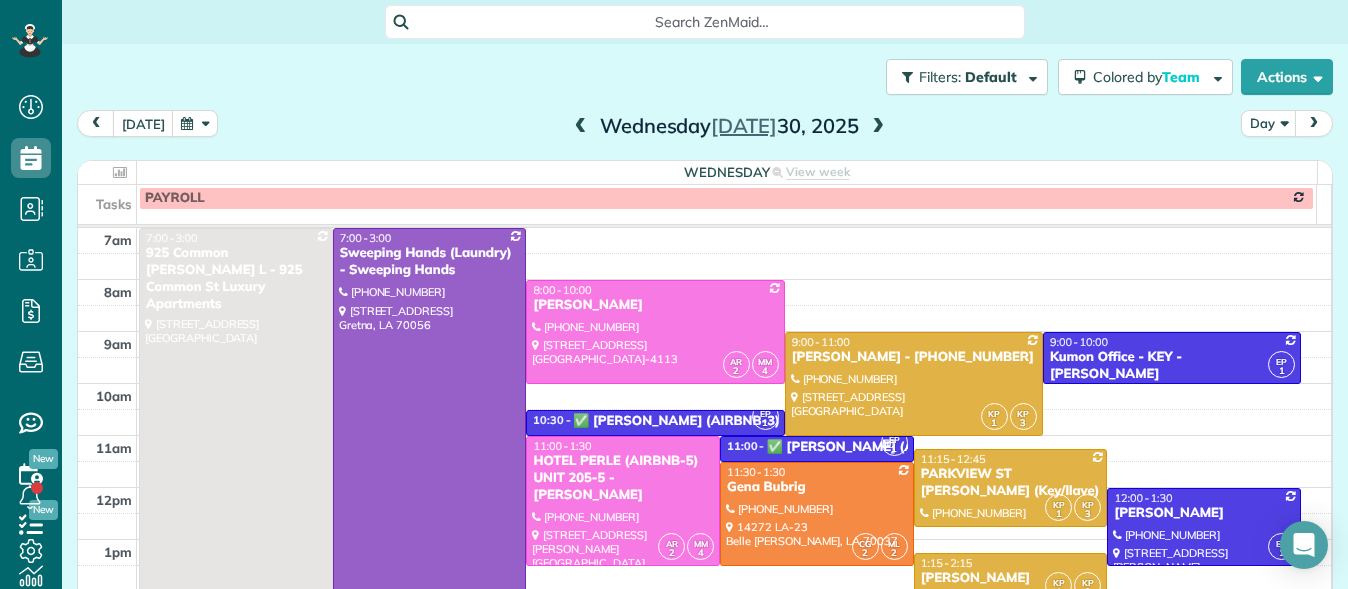 click at bounding box center (878, 127) 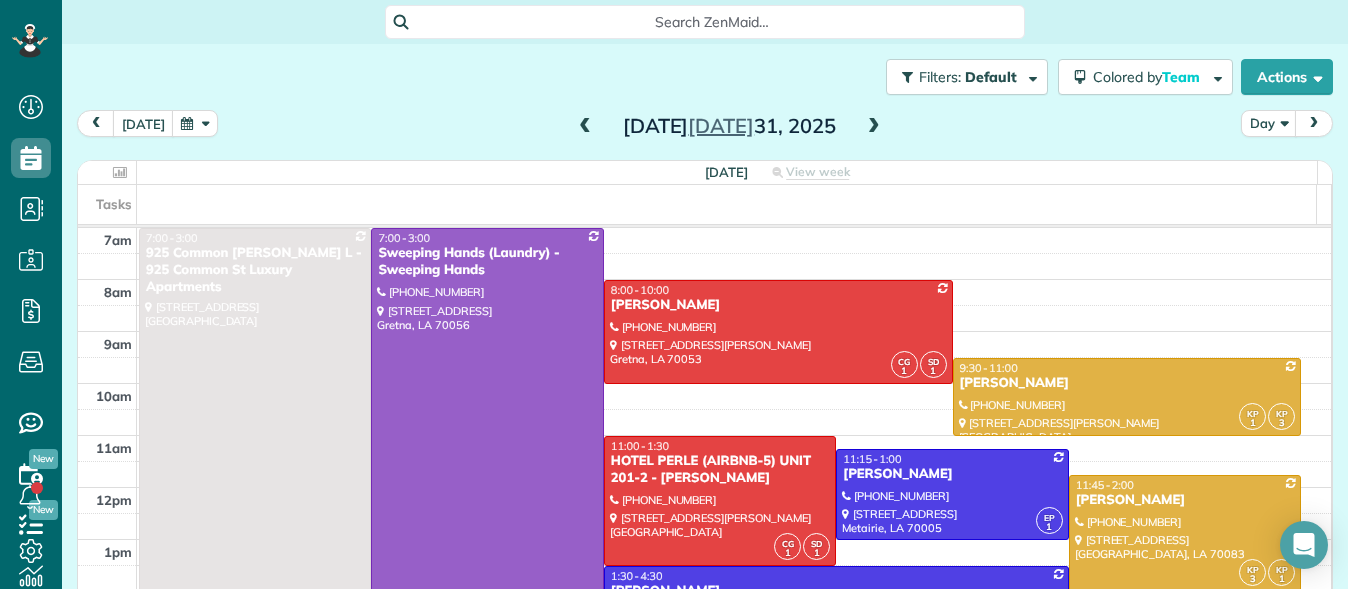click at bounding box center [585, 127] 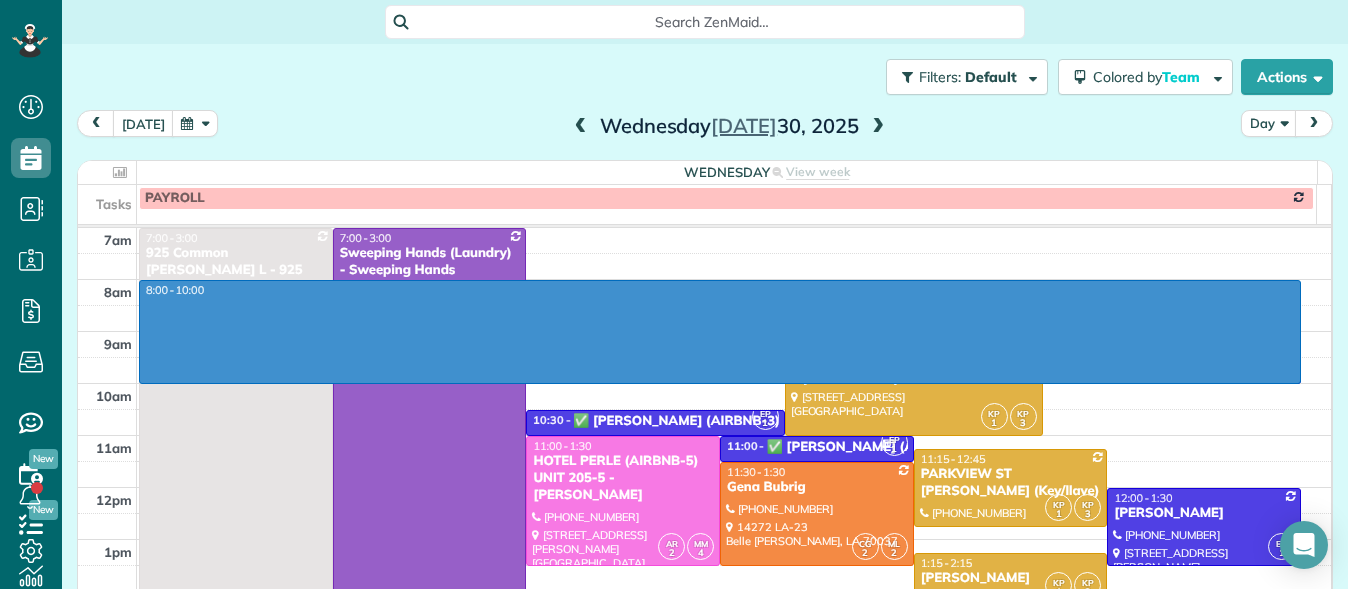drag, startPoint x: 1203, startPoint y: 283, endPoint x: 1241, endPoint y: 381, distance: 105.10947 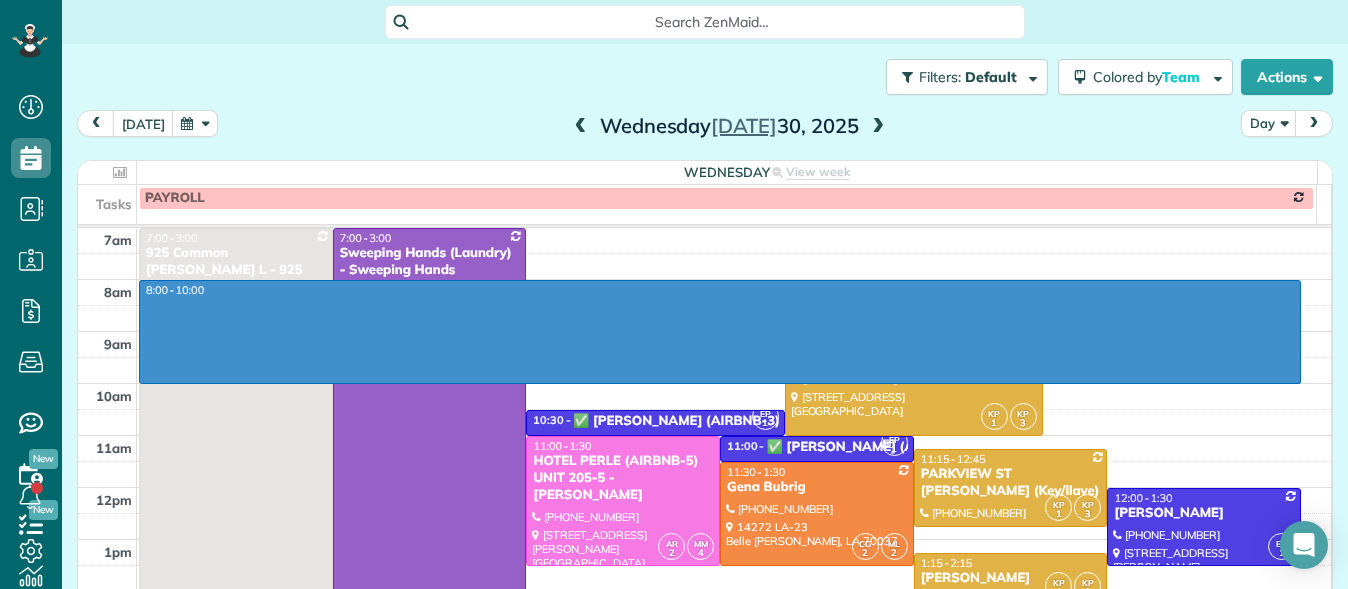 click on "7am 8am 9am 10am 11am 12pm 1pm 2pm 3pm 4pm 5pm 6pm 7pm 8pm 9pm 10pm 11pm 8:00 - 10:00 7:00 - 3:00 925 Common [PERSON_NAME] L - 925 Common St Luxury Apartments [STREET_ADDRESS] 7:00 - 3:00 Sweeping Hands (Laundry) - Sweeping Hands [PHONE_NUMBER] [STREET_ADDRESS] 2 MM 4 8:00 - 10:00 [PERSON_NAME] - NATE (318) 347-[GEOGRAPHIC_DATA][STREET_ADDRESS] KP 1 KP 3 9:00 - 11:00 [PERSON_NAME] - [PHONE_NUMBER] [PHONE_NUMBER] [STREET_ADDRESS] EP 1 9:00 - 10:00 Kumon Office - KEY - [PERSON_NAME] [PHONE_NUMBER] [STREET_ADDRESS][PERSON_NAME][PERSON_NAME] EP 1 10:30 - 11:00 ✅ [PERSON_NAME] (AIRBNB-3) [STREET_ADDRESS] - FLEURLICITY LLC [STREET_ADDRESS] 2 MM 4 11:00 - 1:30 HOTEL PERLE (AIRBNB-5) UNIT 205-5 - [PERSON_NAME] [PHONE_NUMBER] [STREET_ADDRESS][PERSON_NAME] EP 1 11:00 - 11:30 ✅ [PERSON_NAME] (AIRBNB-2) [STREET_ADDRESS] - FLEURLICITY LLC [PHONE_NUMBER] [STREET_ADDRESS] KP" at bounding box center (704, 669) 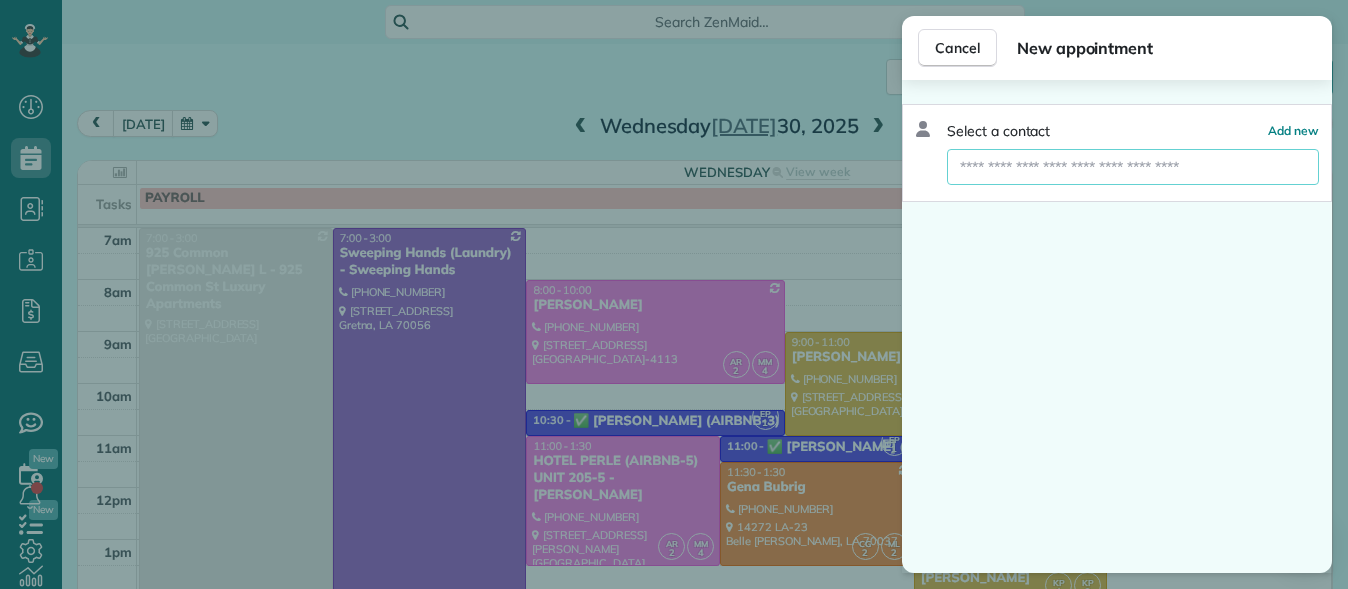 click at bounding box center (1133, 167) 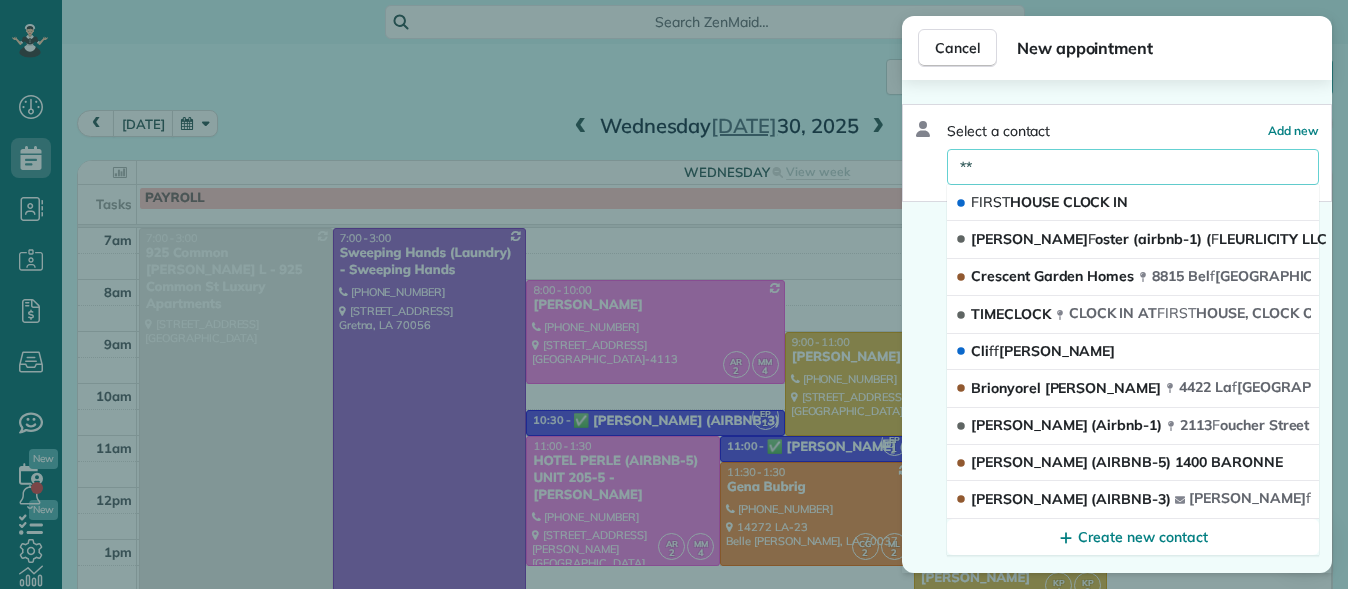type on "*" 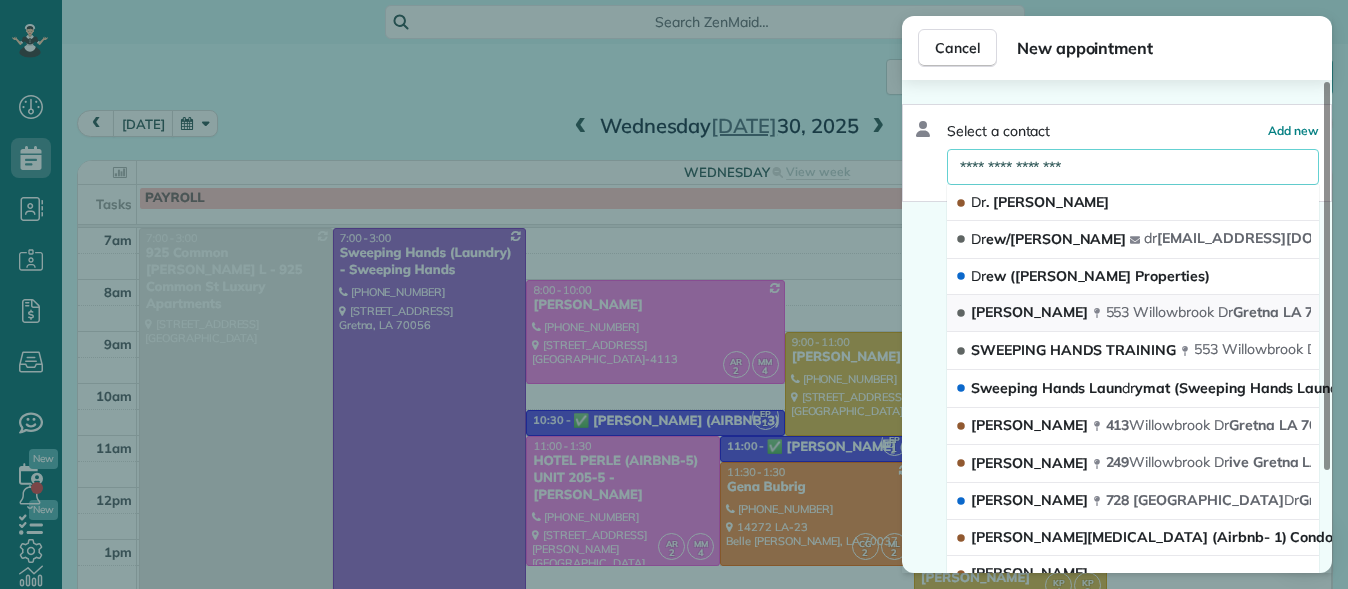 type on "**********" 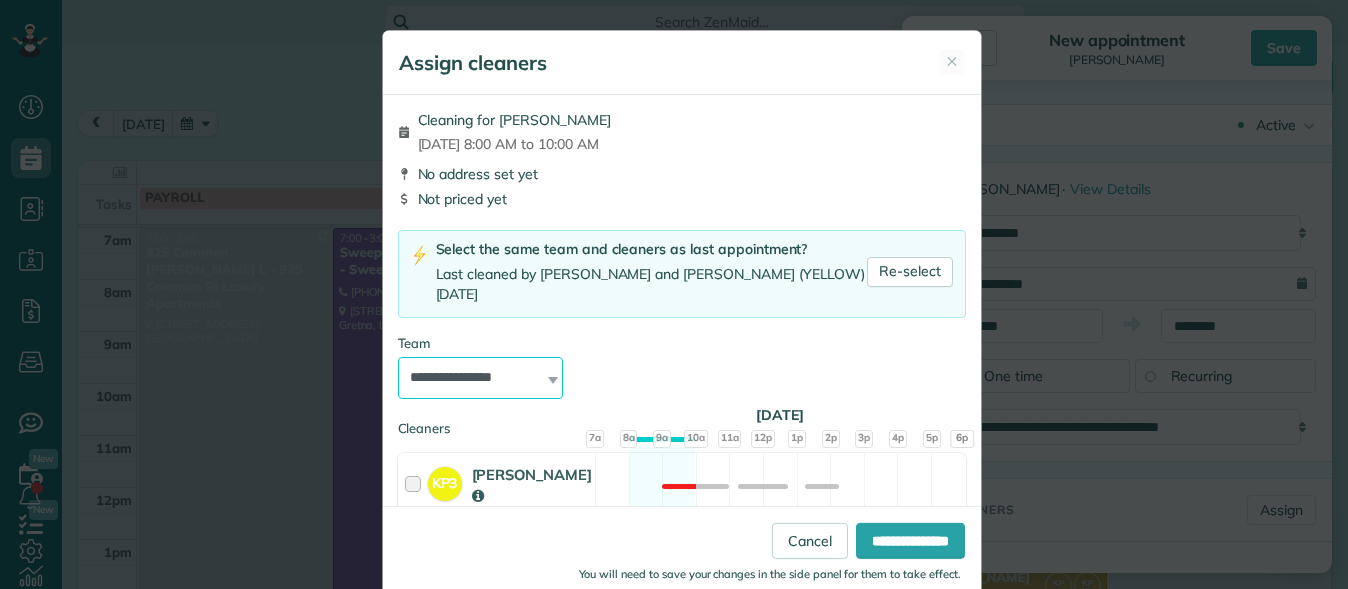 click on "**********" at bounding box center (481, 378) 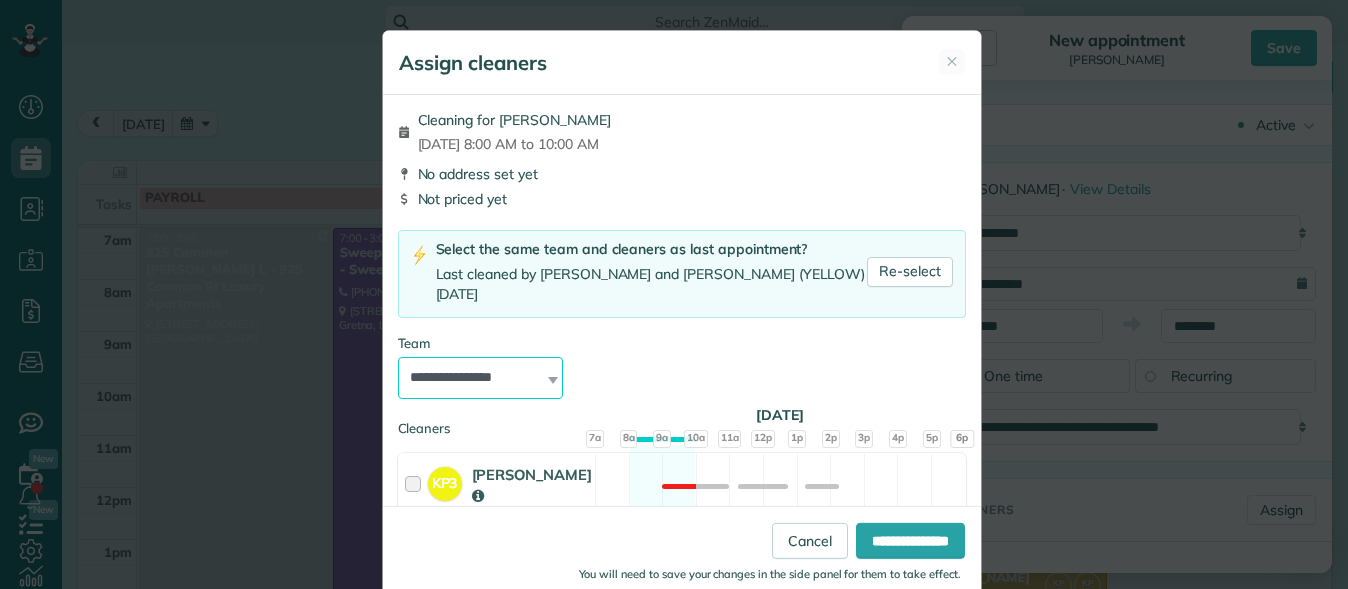 select on "*****" 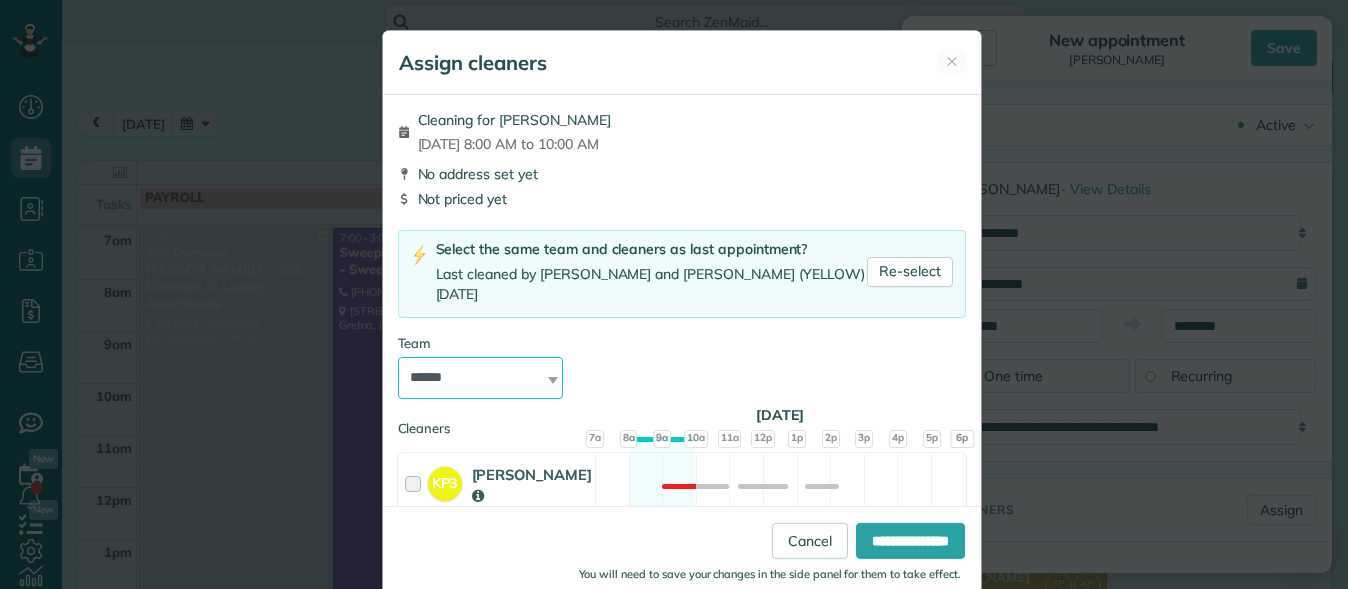 click on "**********" at bounding box center (481, 378) 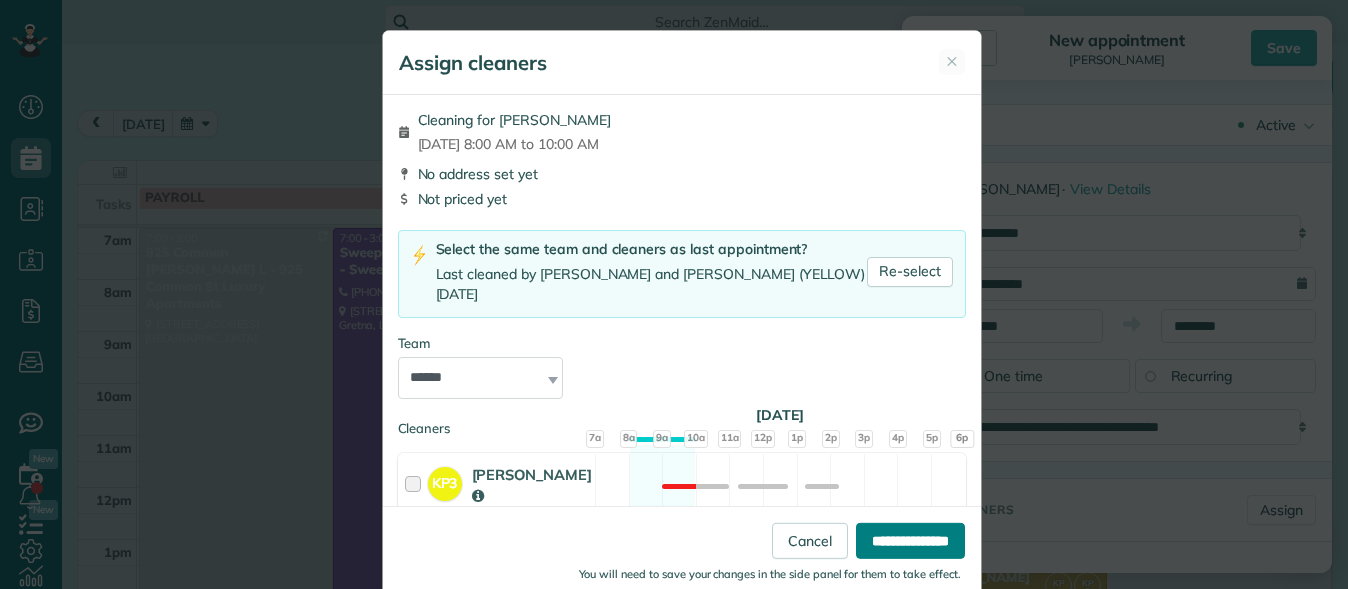 click on "**********" at bounding box center (910, 541) 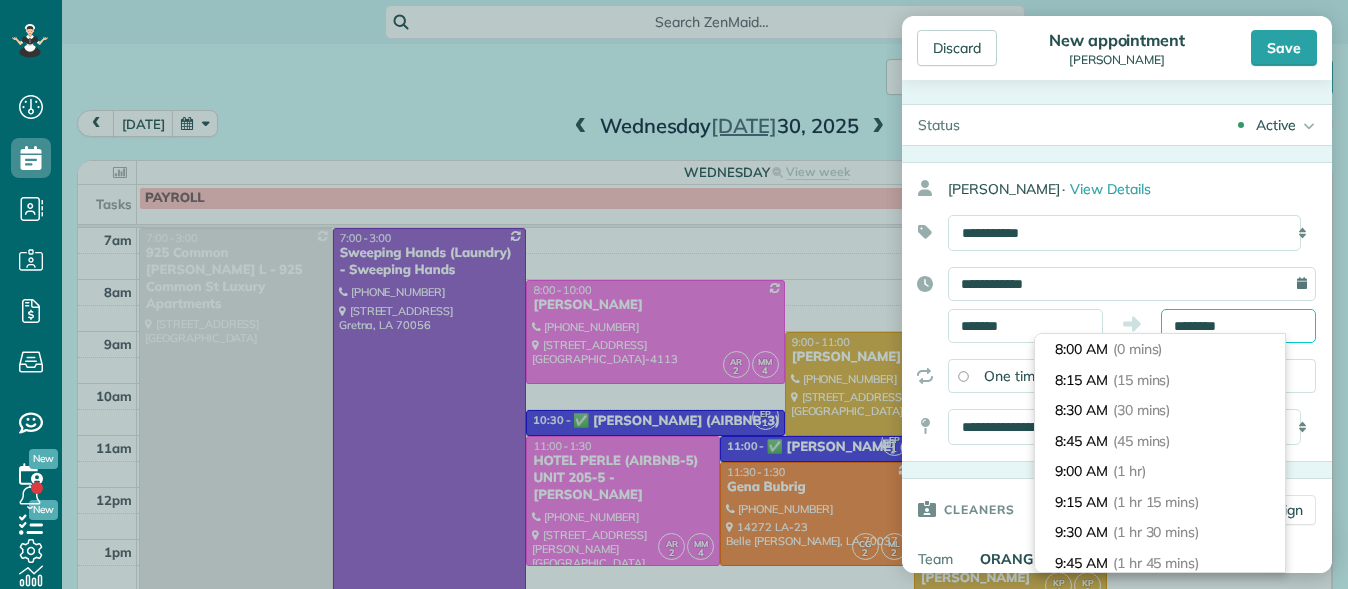 click on "********" at bounding box center (1238, 326) 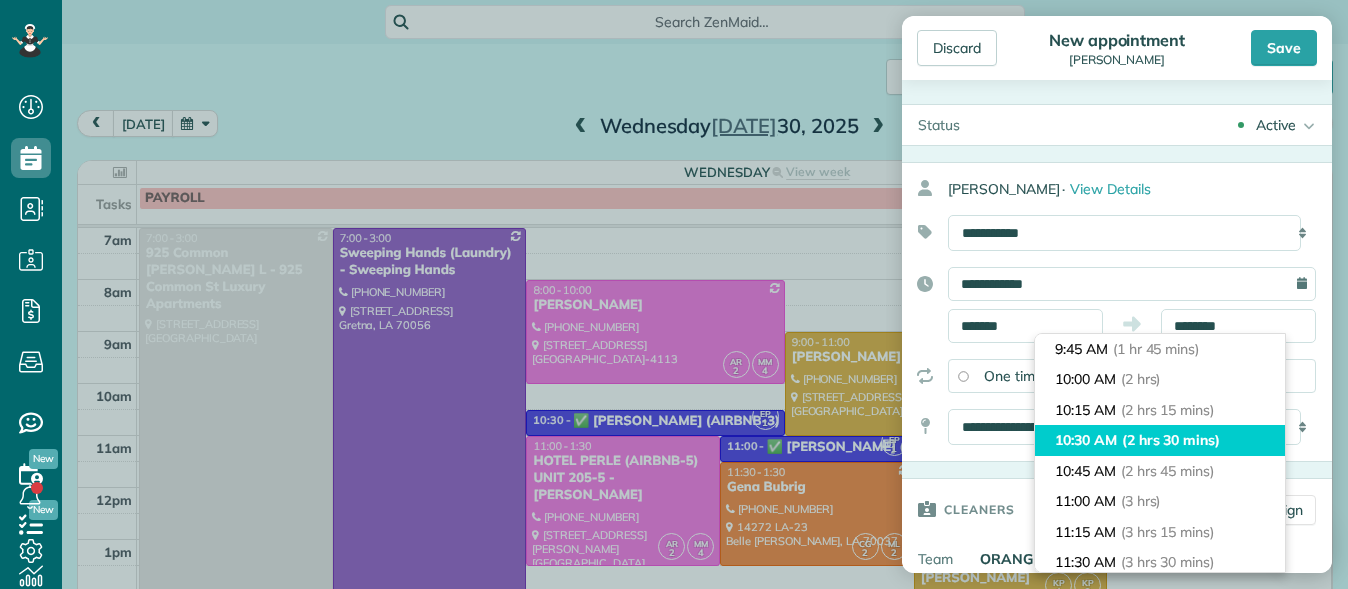 type on "********" 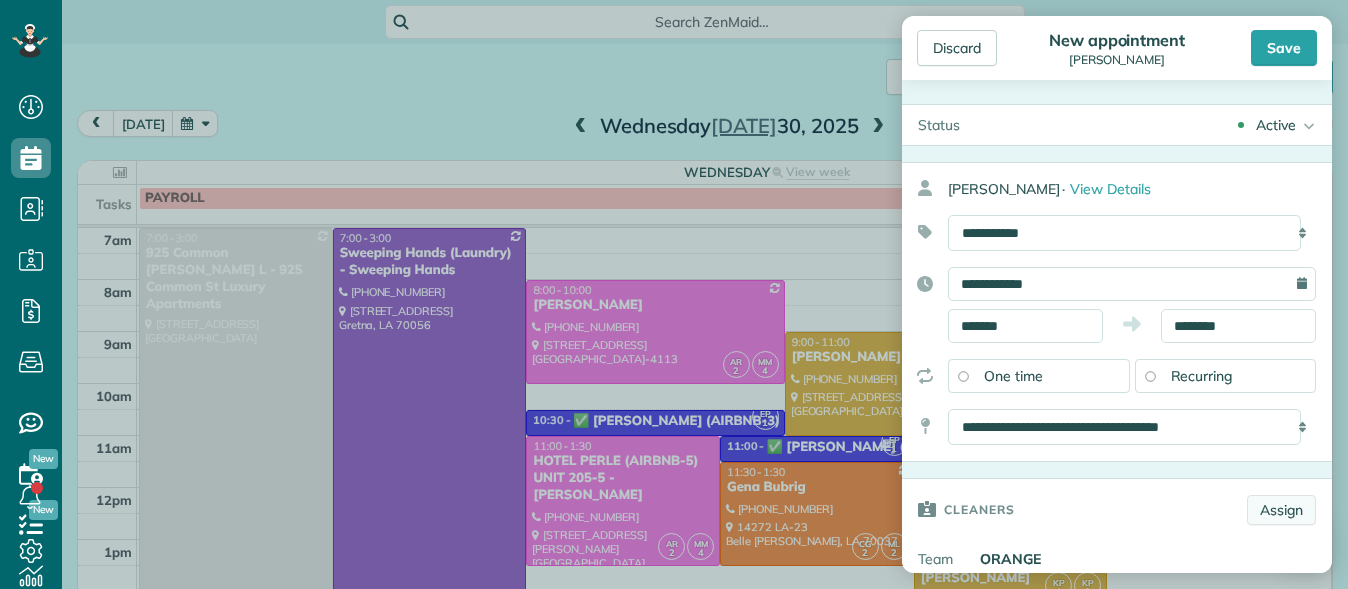 click on "Assign" at bounding box center [1281, 510] 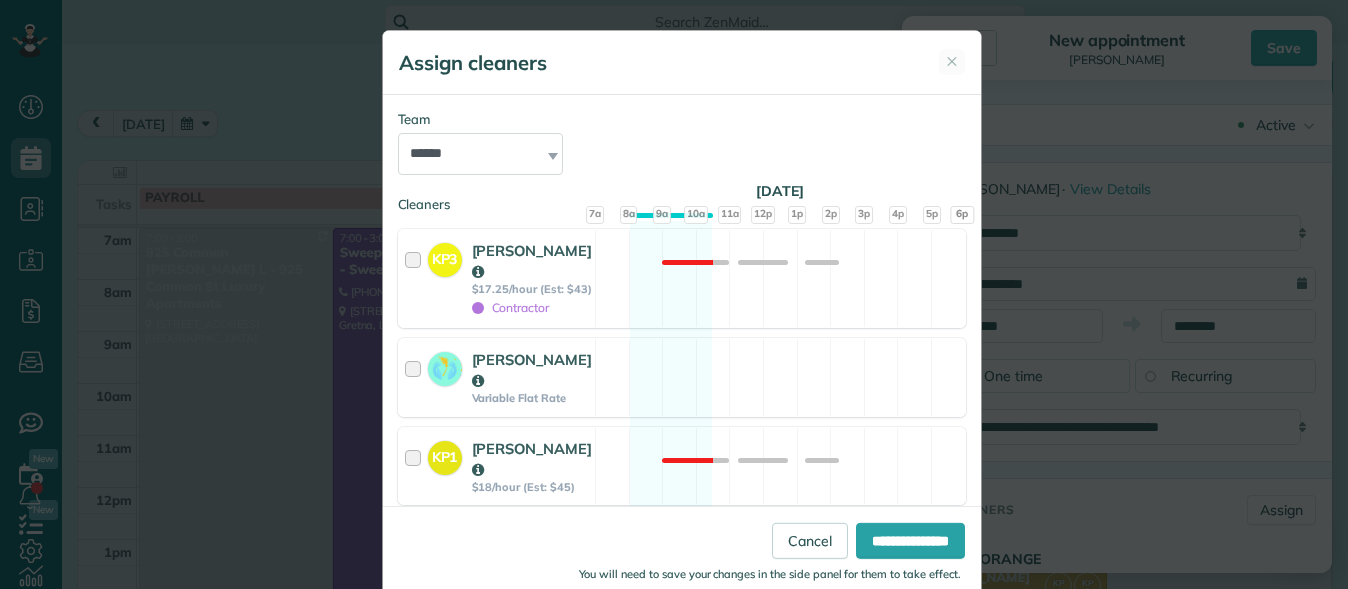 scroll, scrollTop: 225, scrollLeft: 0, axis: vertical 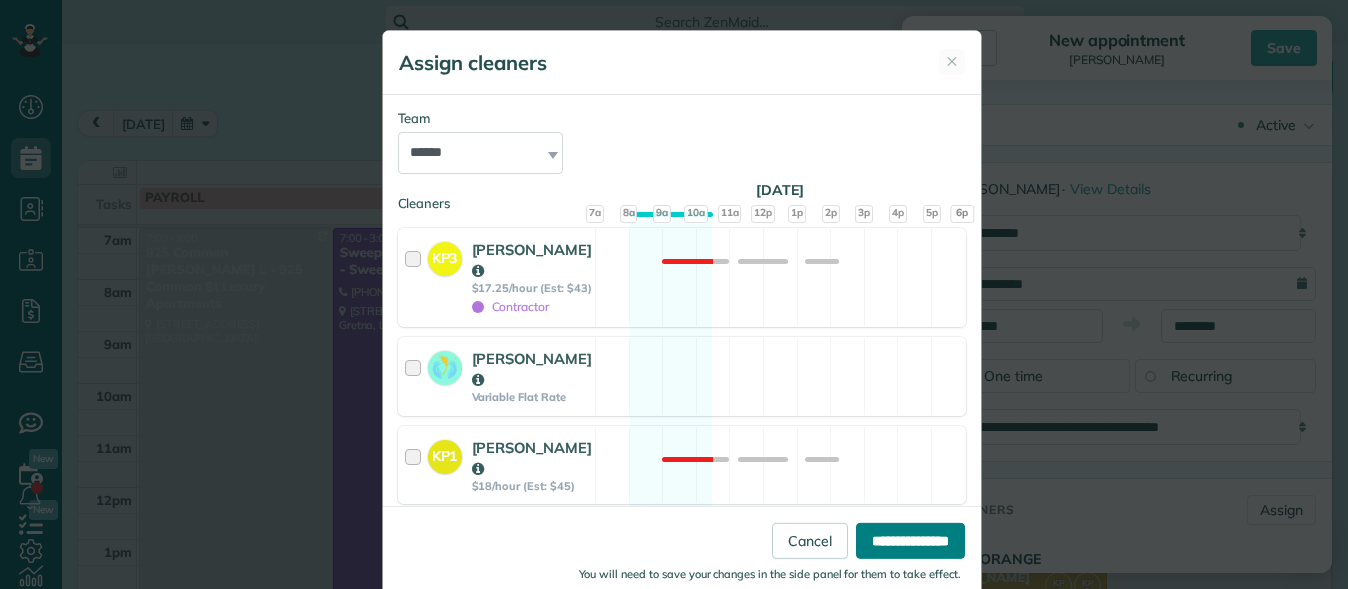 click on "**********" at bounding box center [910, 541] 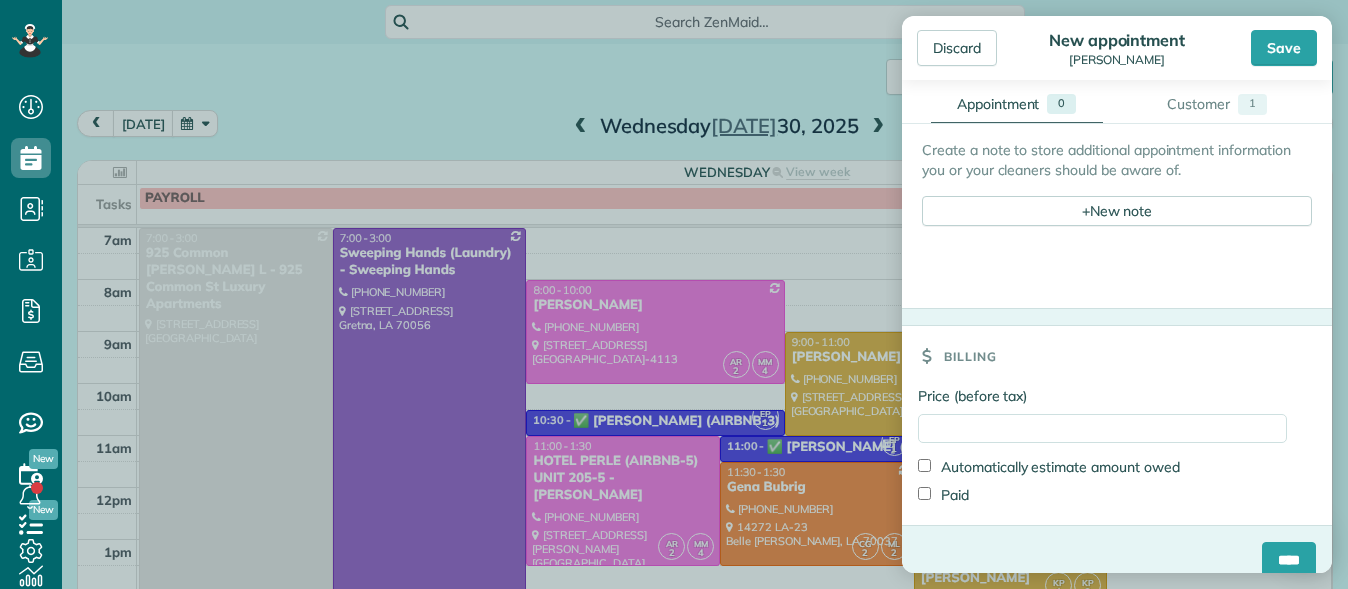 scroll, scrollTop: 822, scrollLeft: 0, axis: vertical 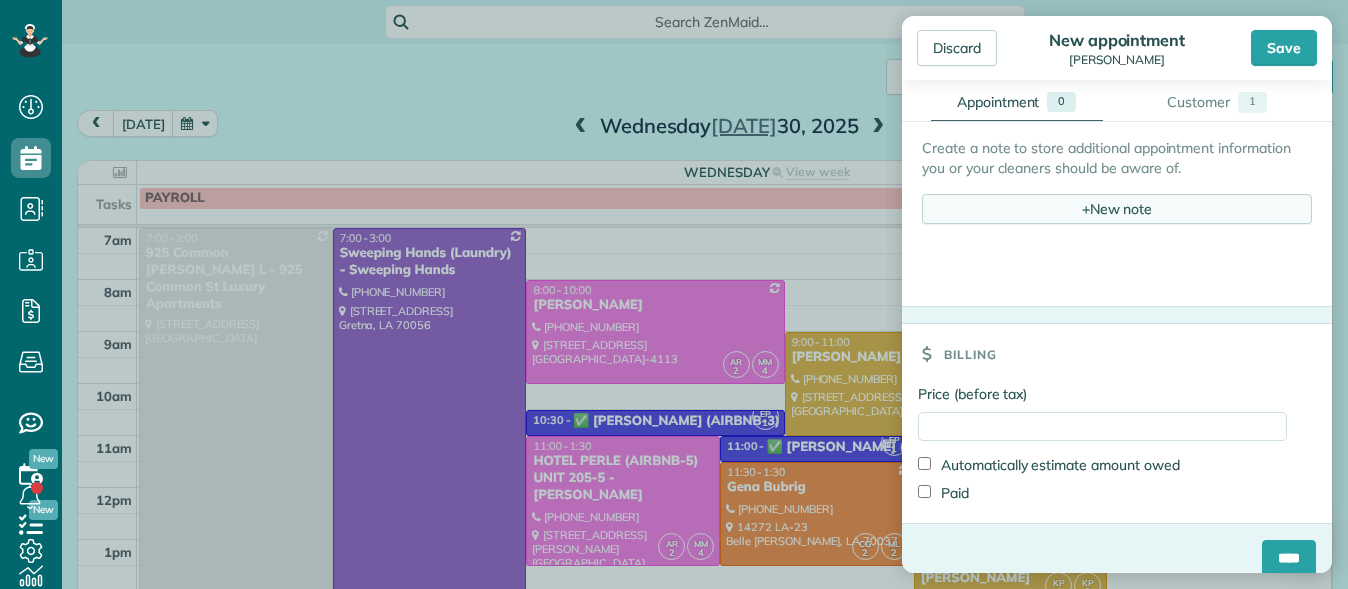 click on "+ New note" at bounding box center (1117, 209) 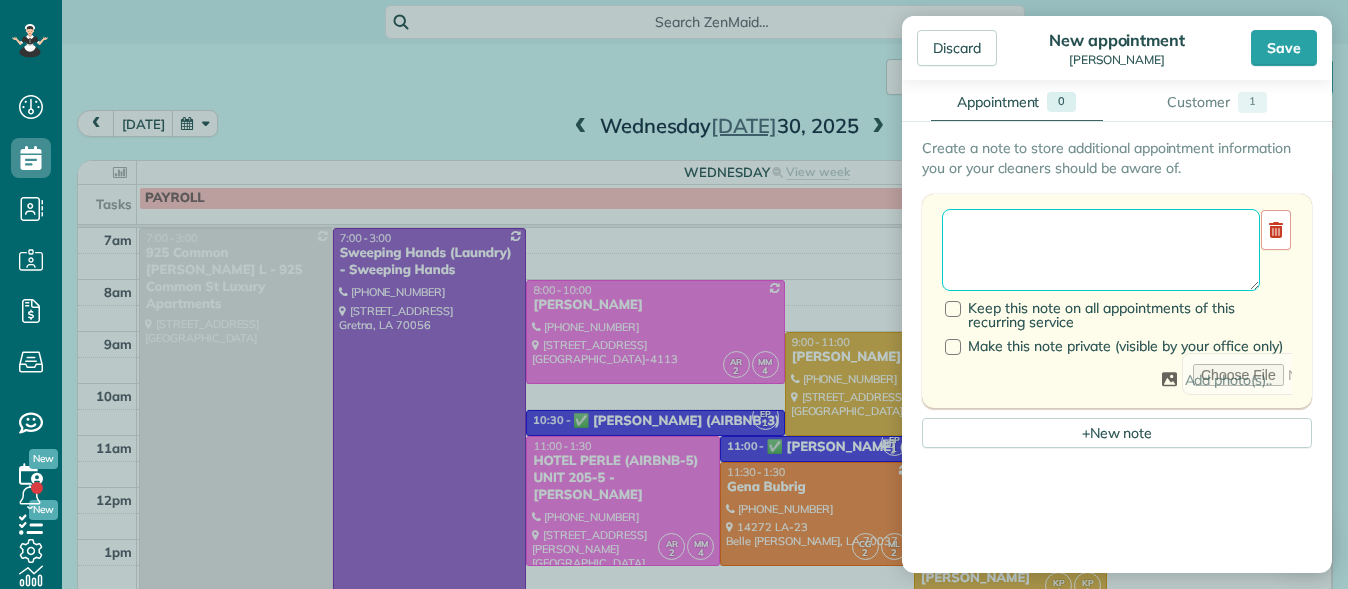 click at bounding box center (1101, 250) 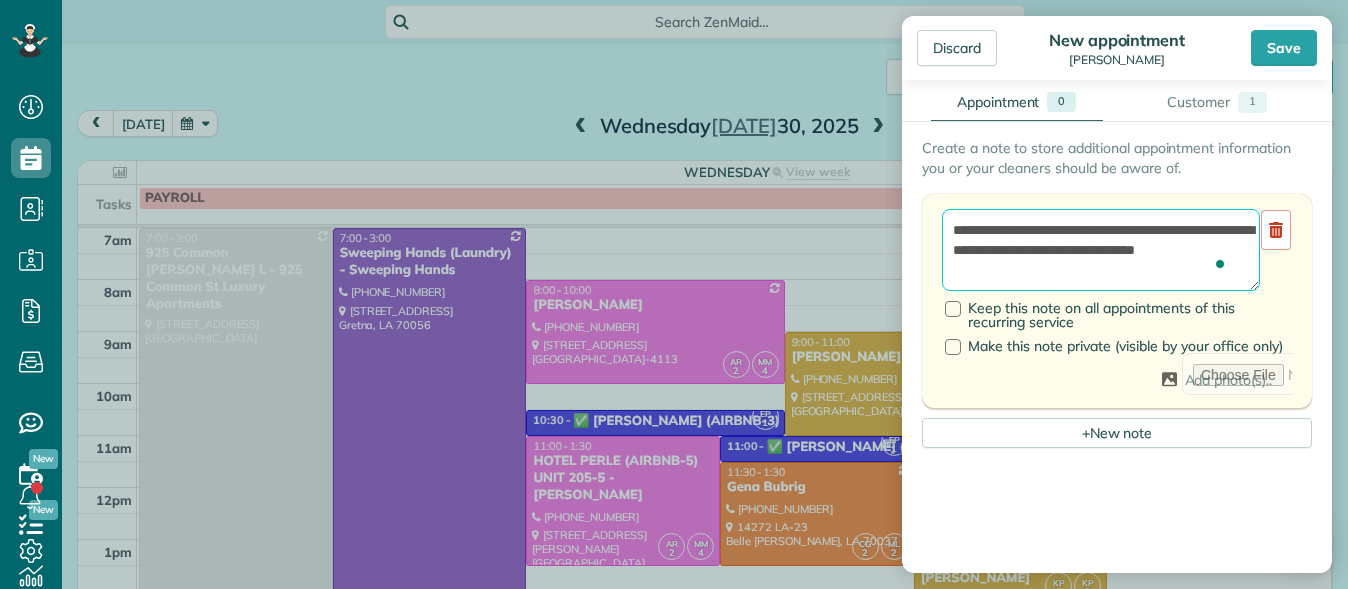 scroll, scrollTop: 9, scrollLeft: 0, axis: vertical 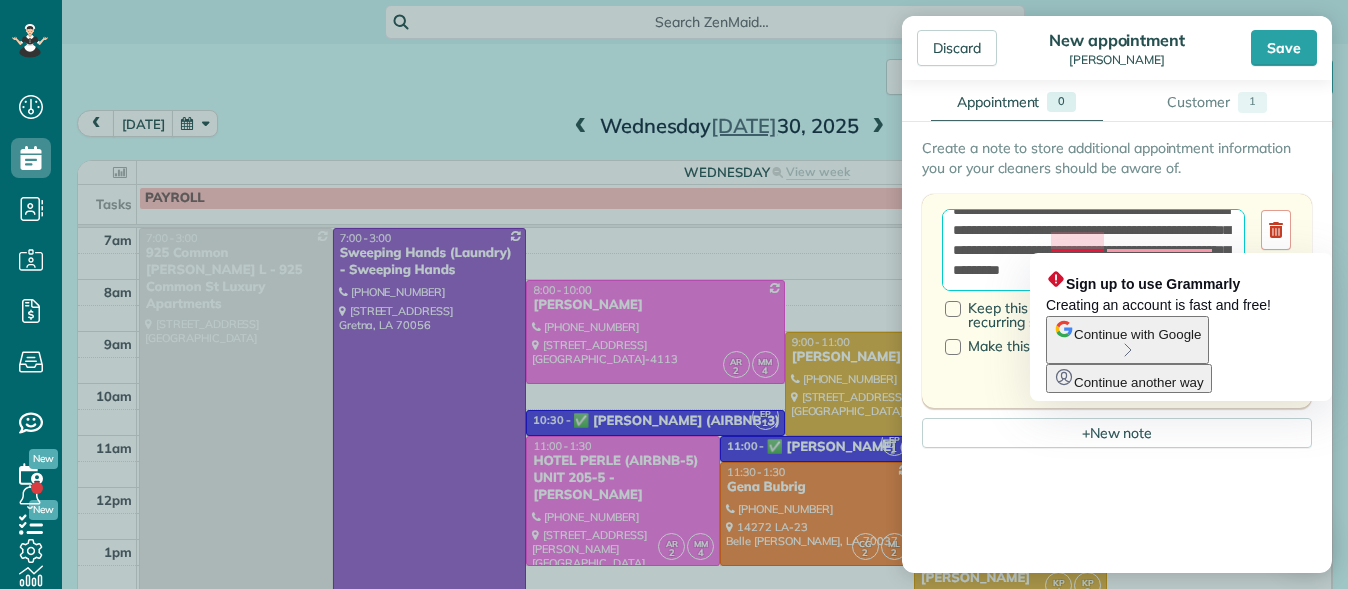 click on "**********" at bounding box center [1093, 250] 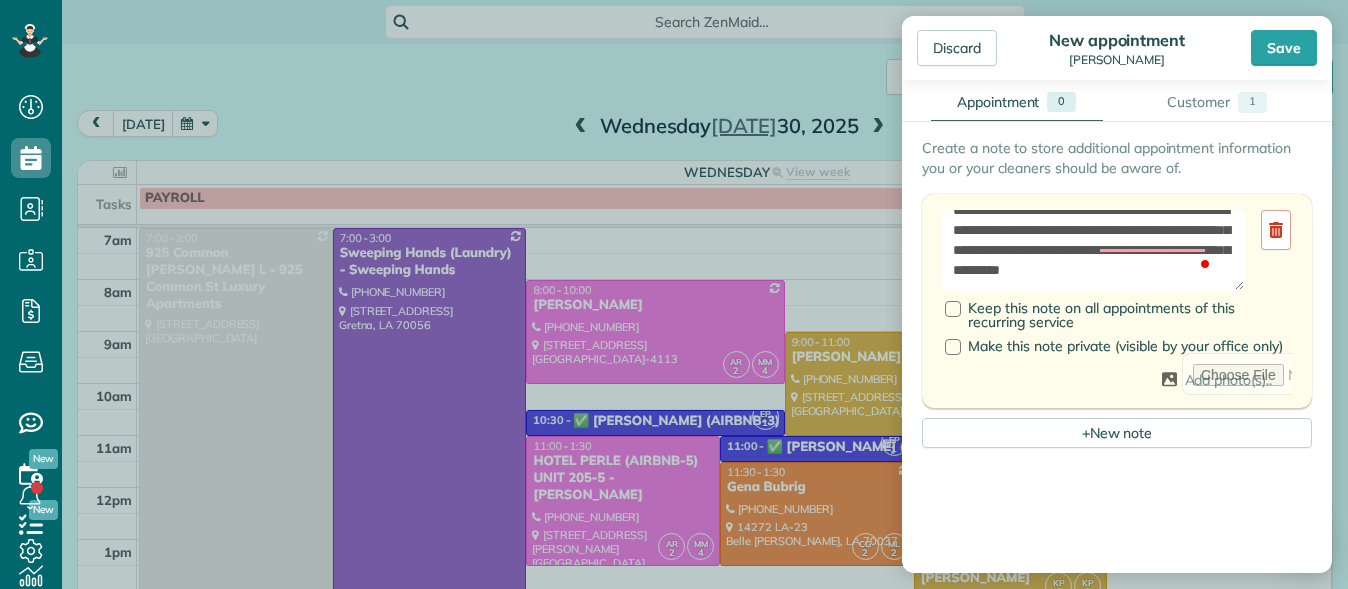 click on "Create a note to store additional appointment information you or your cleaners should be aware of." at bounding box center (1117, 158) 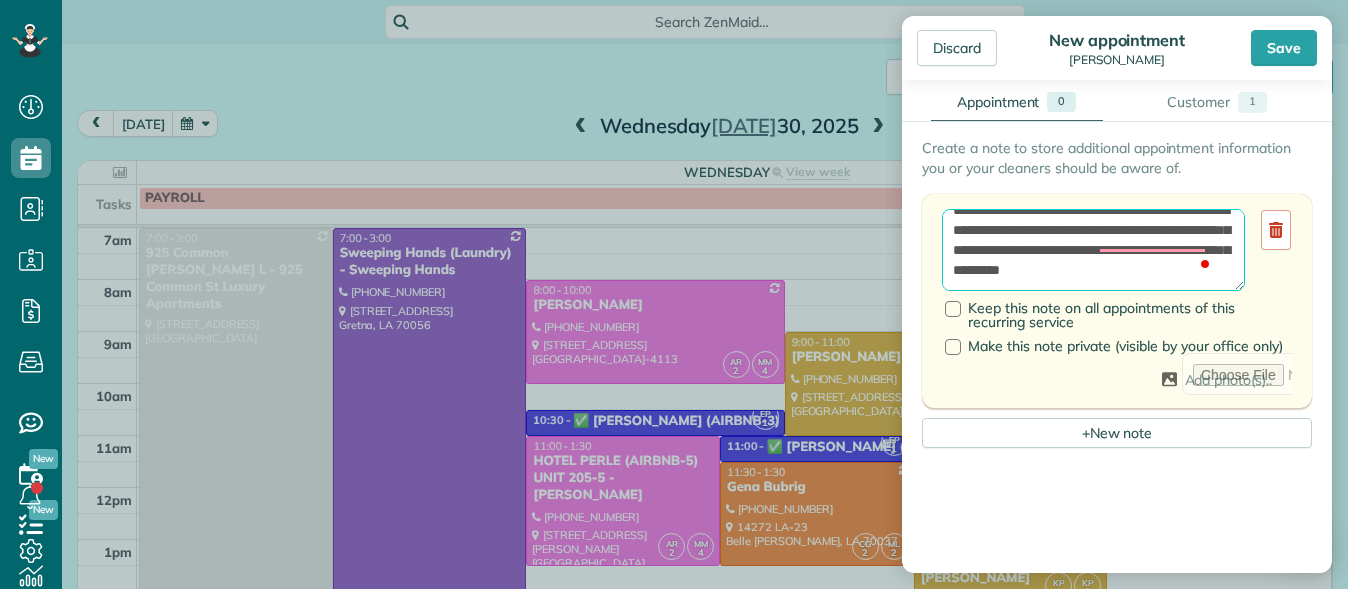 click on "**********" at bounding box center (1093, 250) 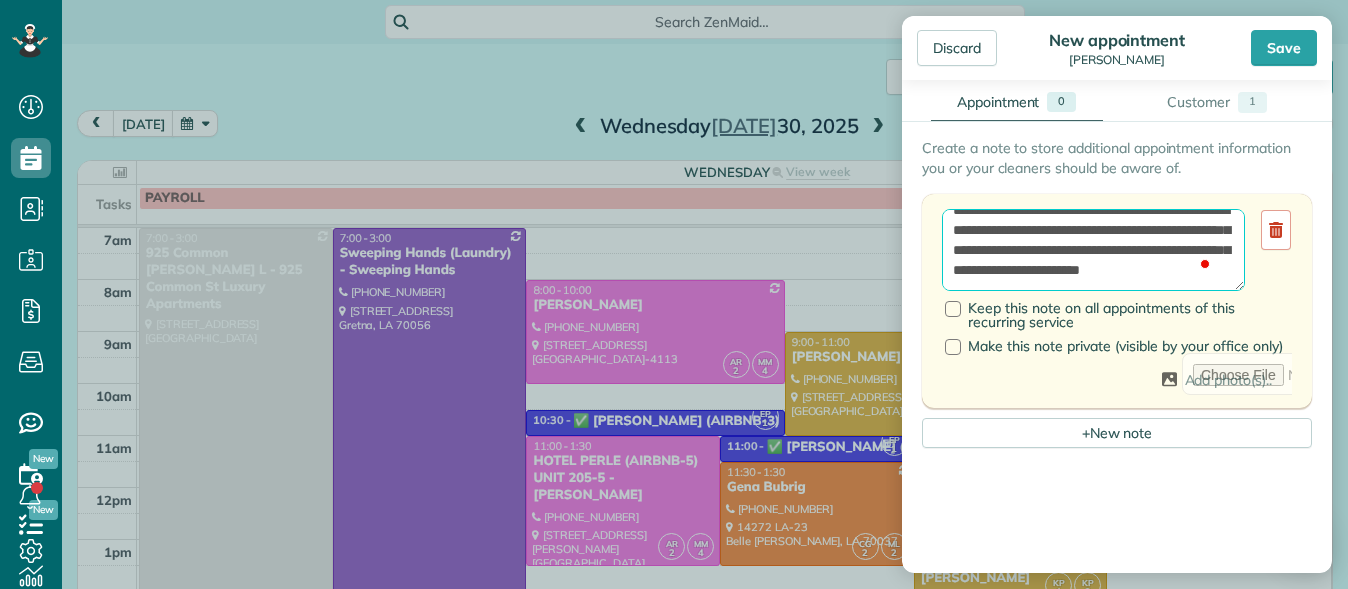 scroll, scrollTop: 69, scrollLeft: 0, axis: vertical 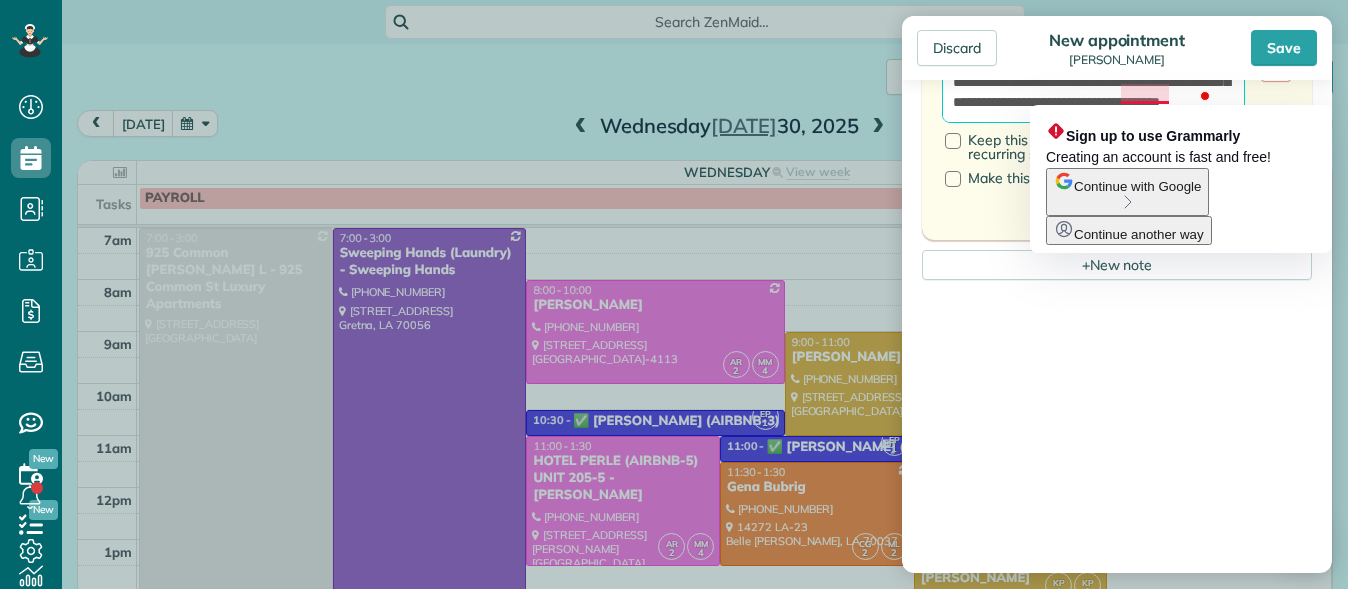 click on "**********" at bounding box center (1093, 82) 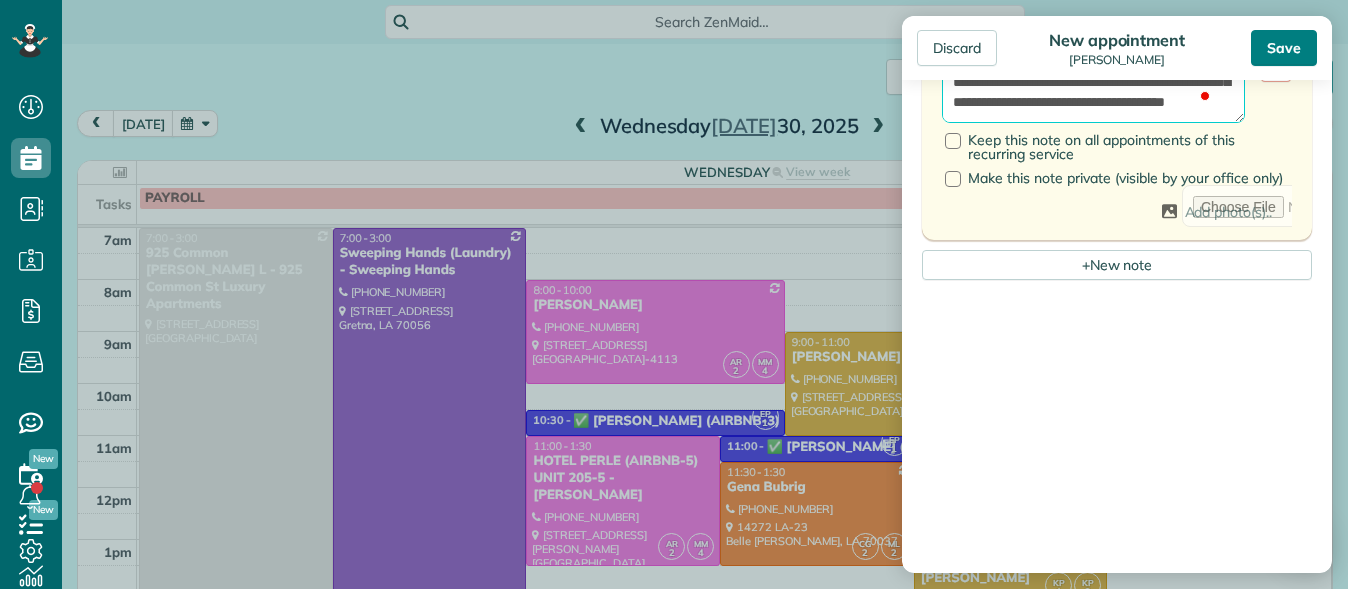 type on "**********" 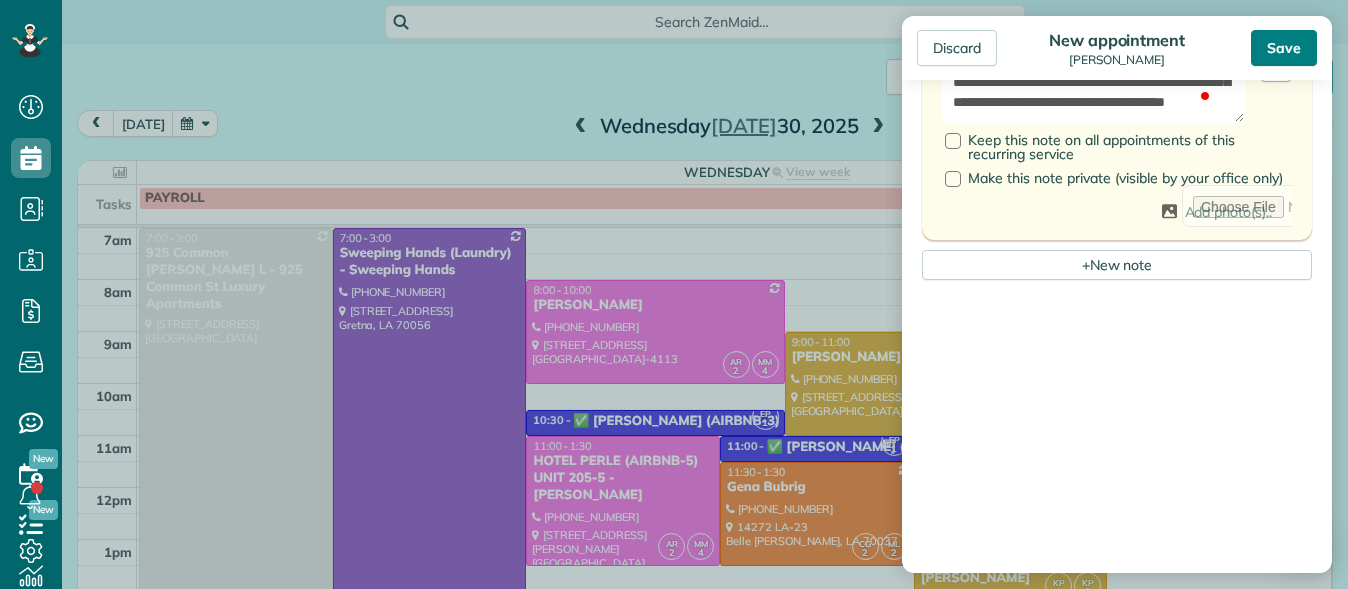 click on "Save" at bounding box center (1284, 48) 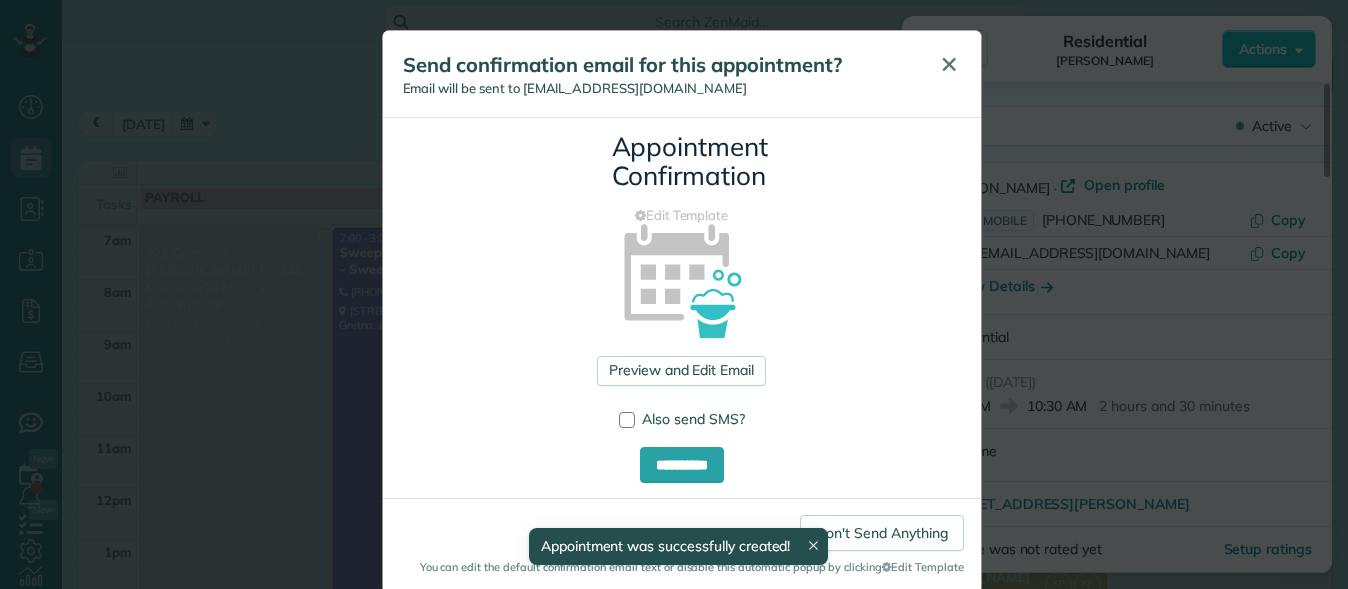 click on "✕" at bounding box center [949, 64] 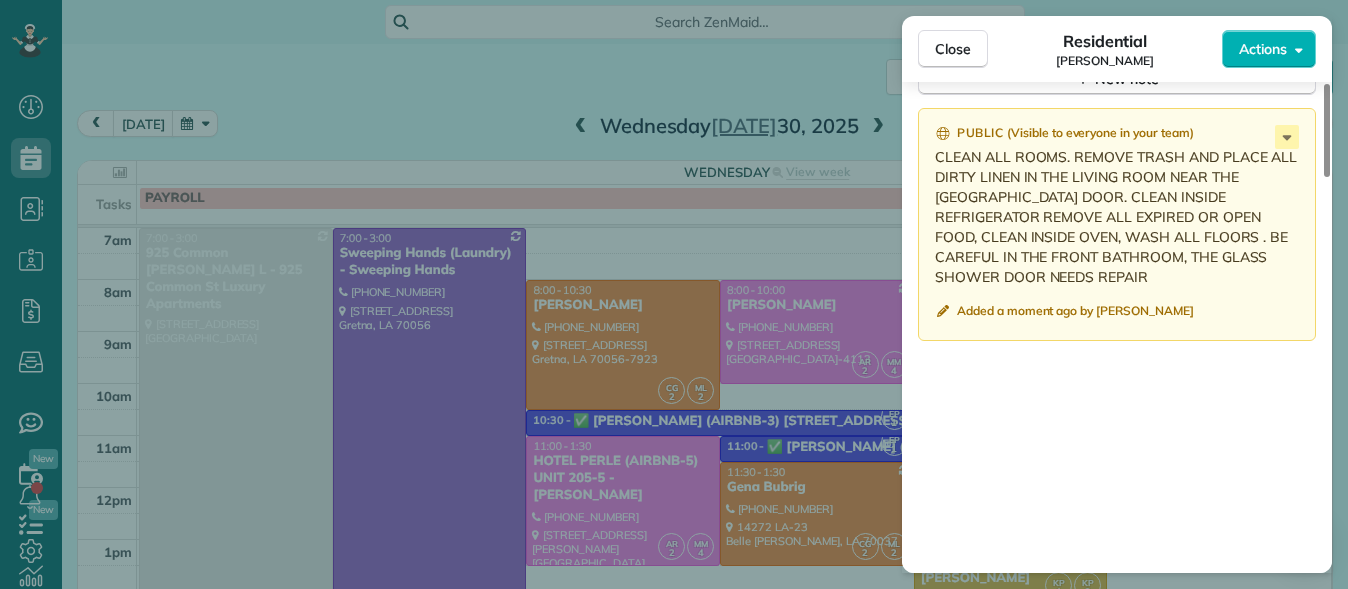 scroll, scrollTop: 1811, scrollLeft: 0, axis: vertical 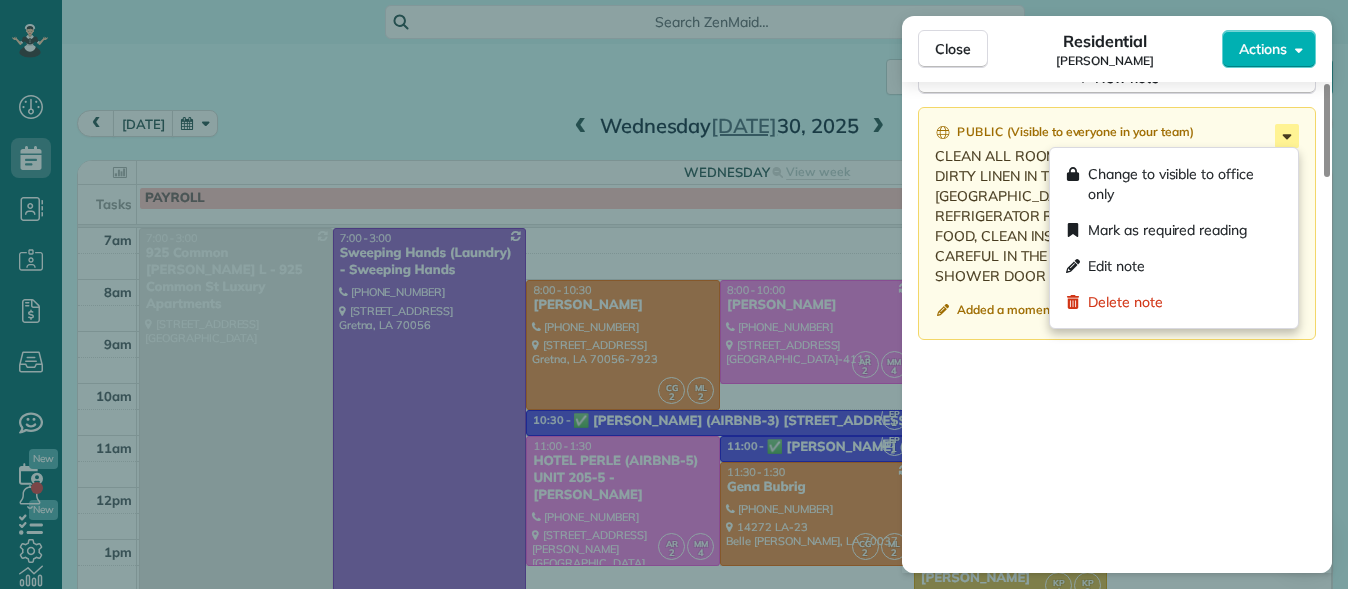click 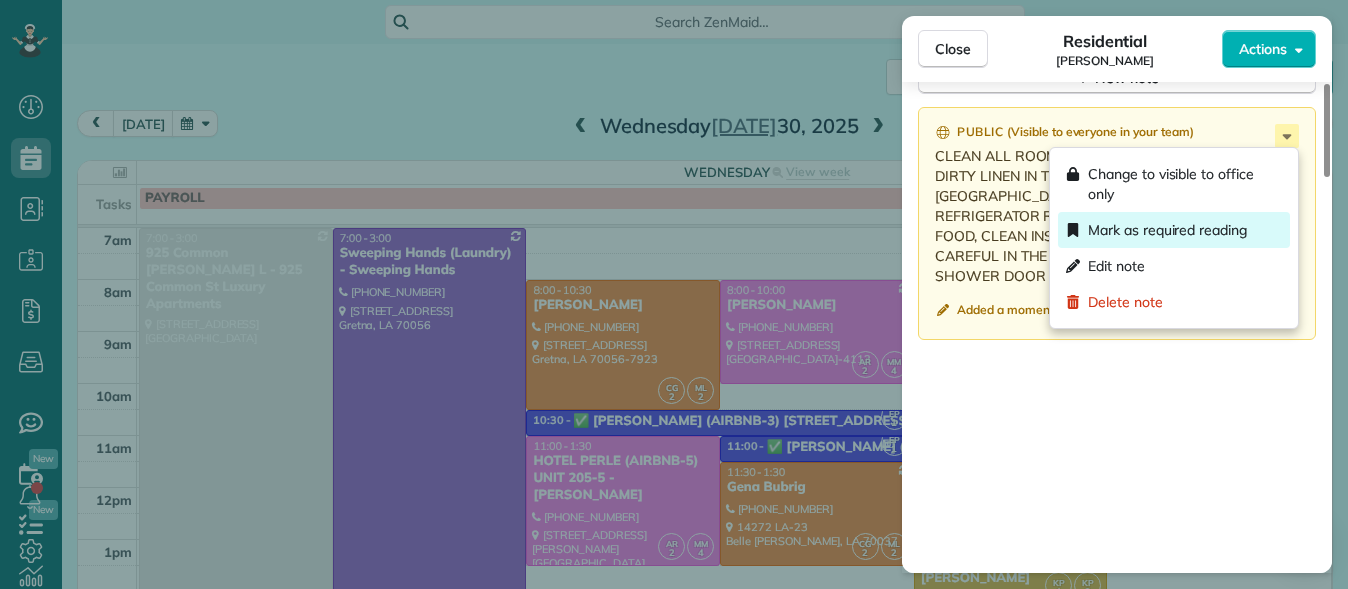 click on "Mark as required reading" at bounding box center (1167, 230) 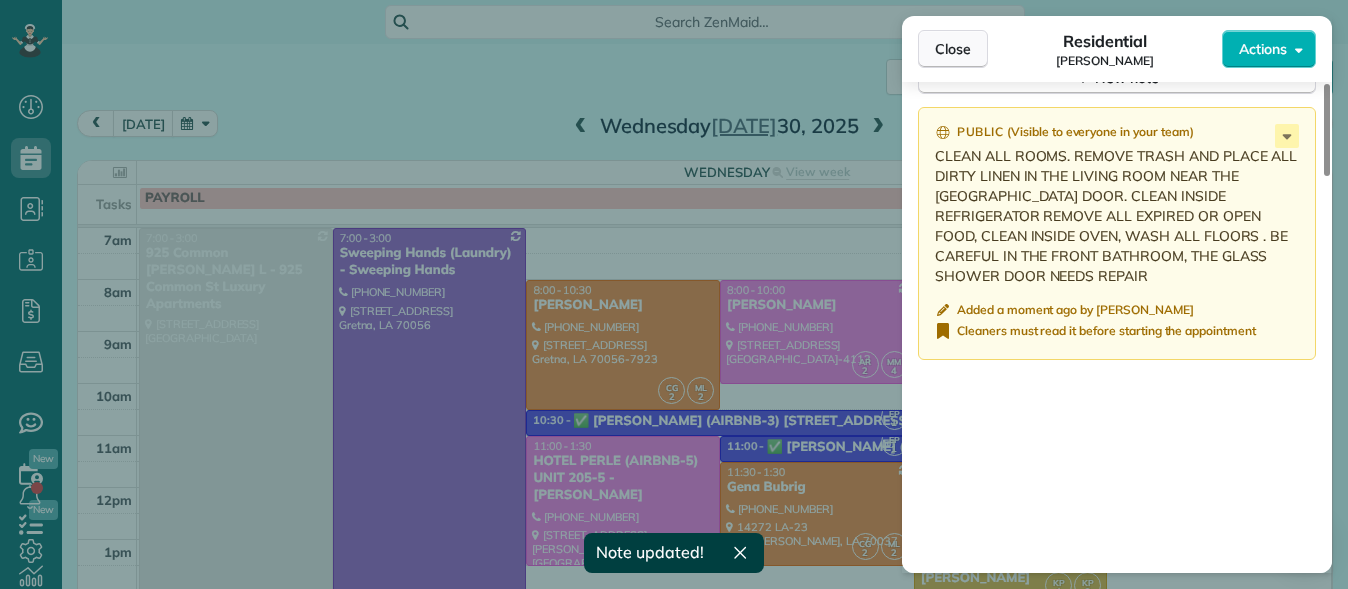 click on "Close" at bounding box center (953, 49) 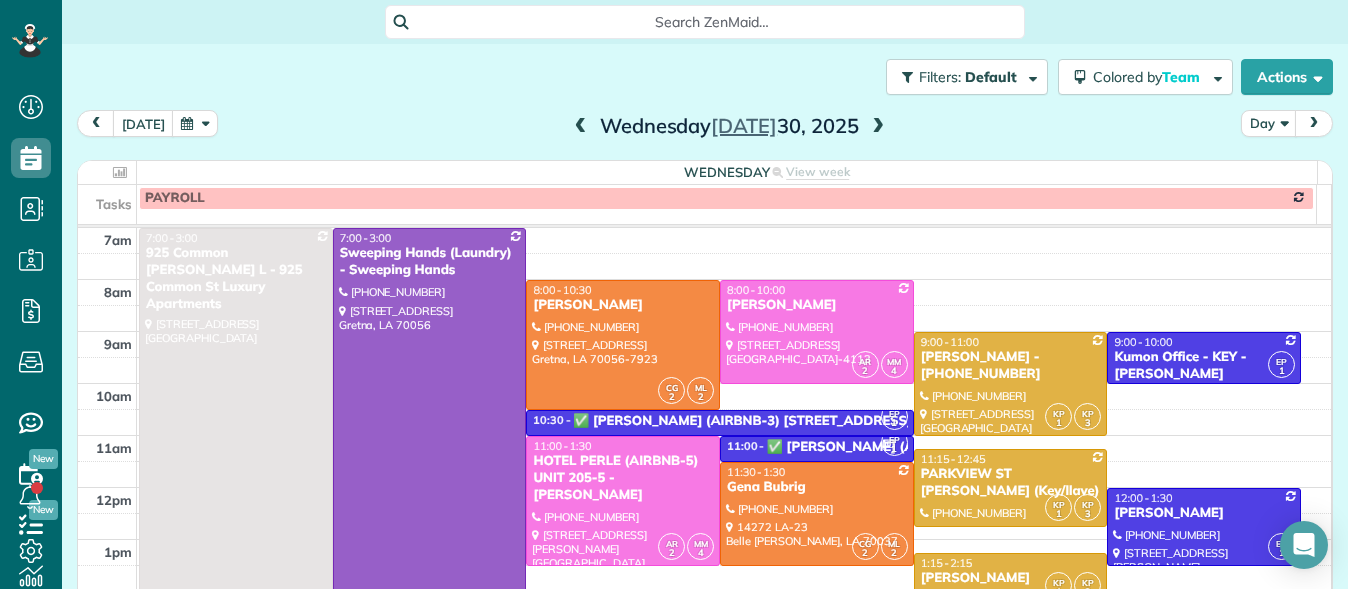 click on "Filters:   Default
|  1 appointment hidden
Colored by  Team
Color by Cleaner
Color by Team
Color by Status
Color by Recurrence
Color by Paid/Unpaid
Filters  Default
Schedule Changes
Actions
Create Appointment
Create Task
Clock In/Out
Send Work Orders
Print Route Sheets
[DATE] Emails/Texts
View Metrics" at bounding box center (705, 77) 